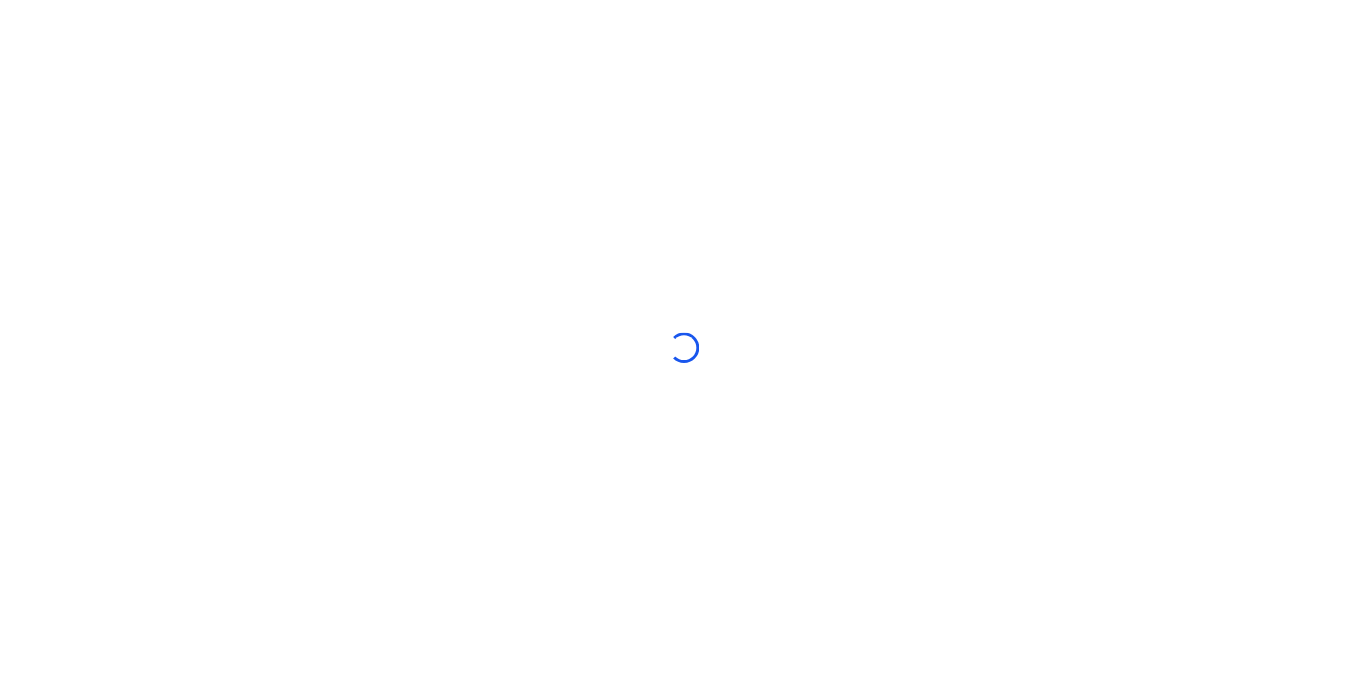 scroll, scrollTop: 0, scrollLeft: 0, axis: both 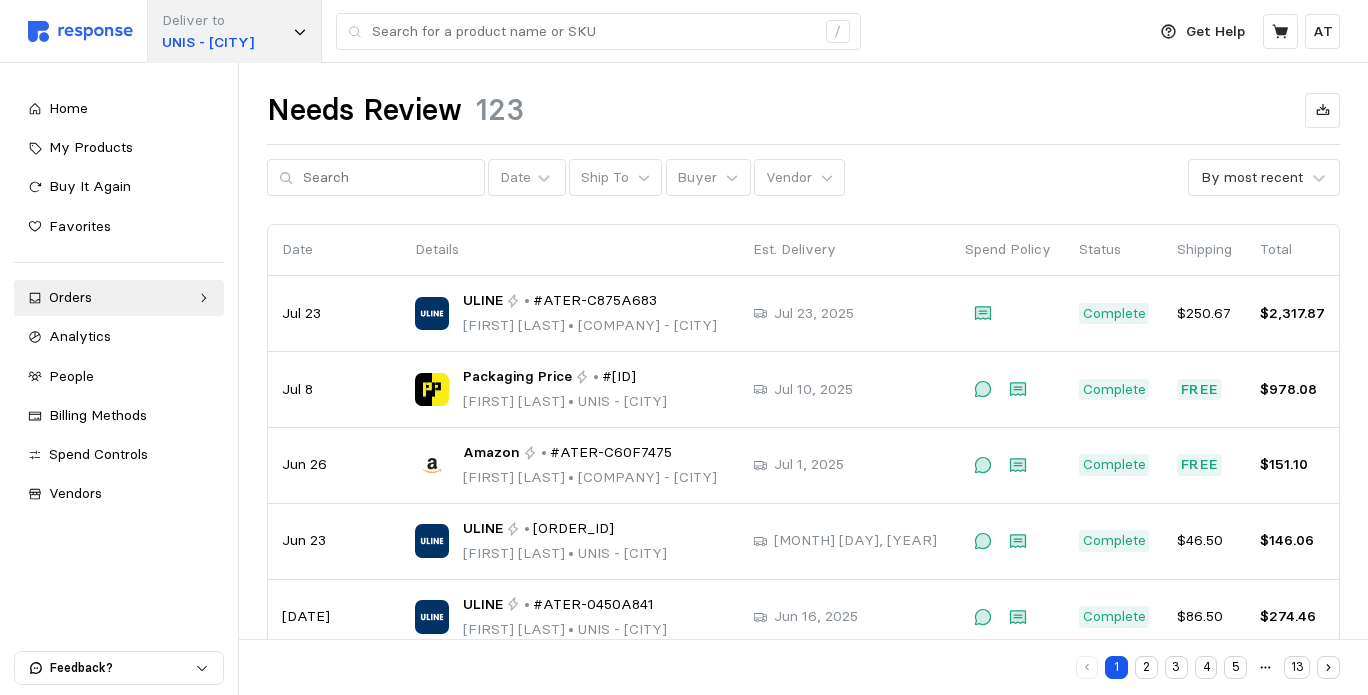 click on "Deliver to" at bounding box center (208, 21) 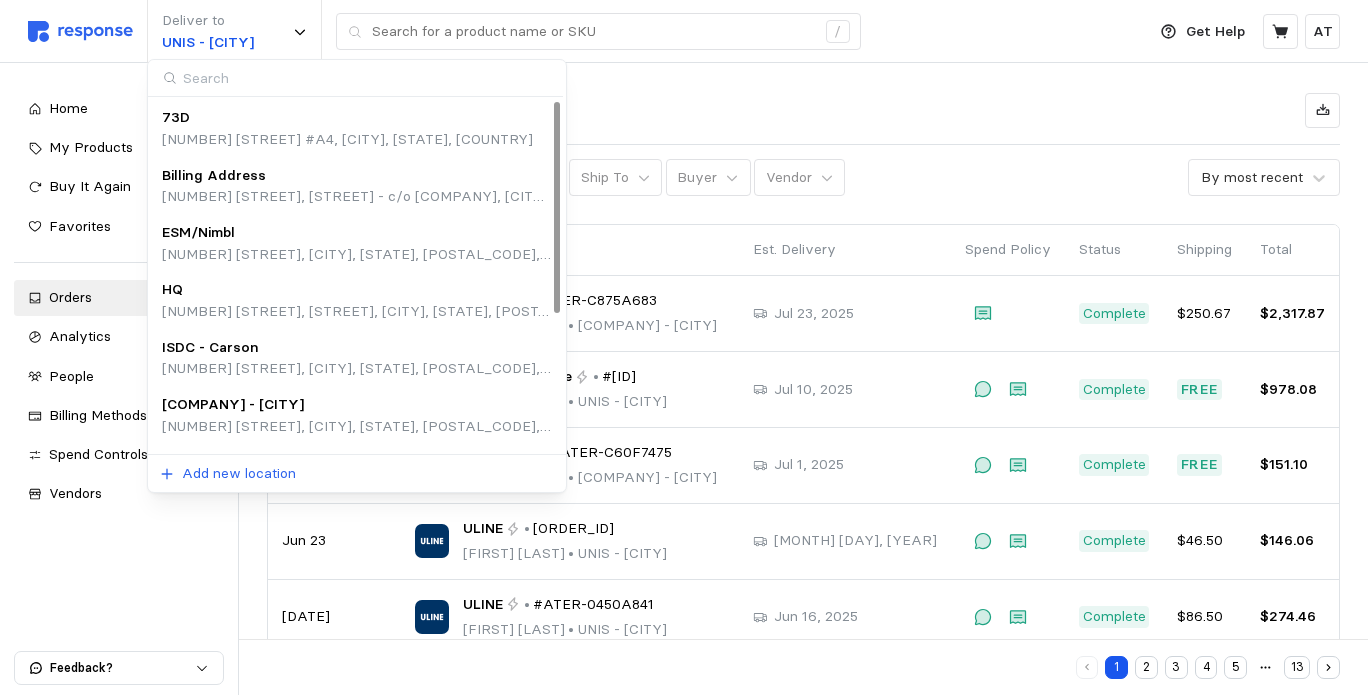 click on "[NUMBER] [STREET], [CITY], [STATE], [POSTAL_CODE], [COUNTRY]" at bounding box center [357, 427] 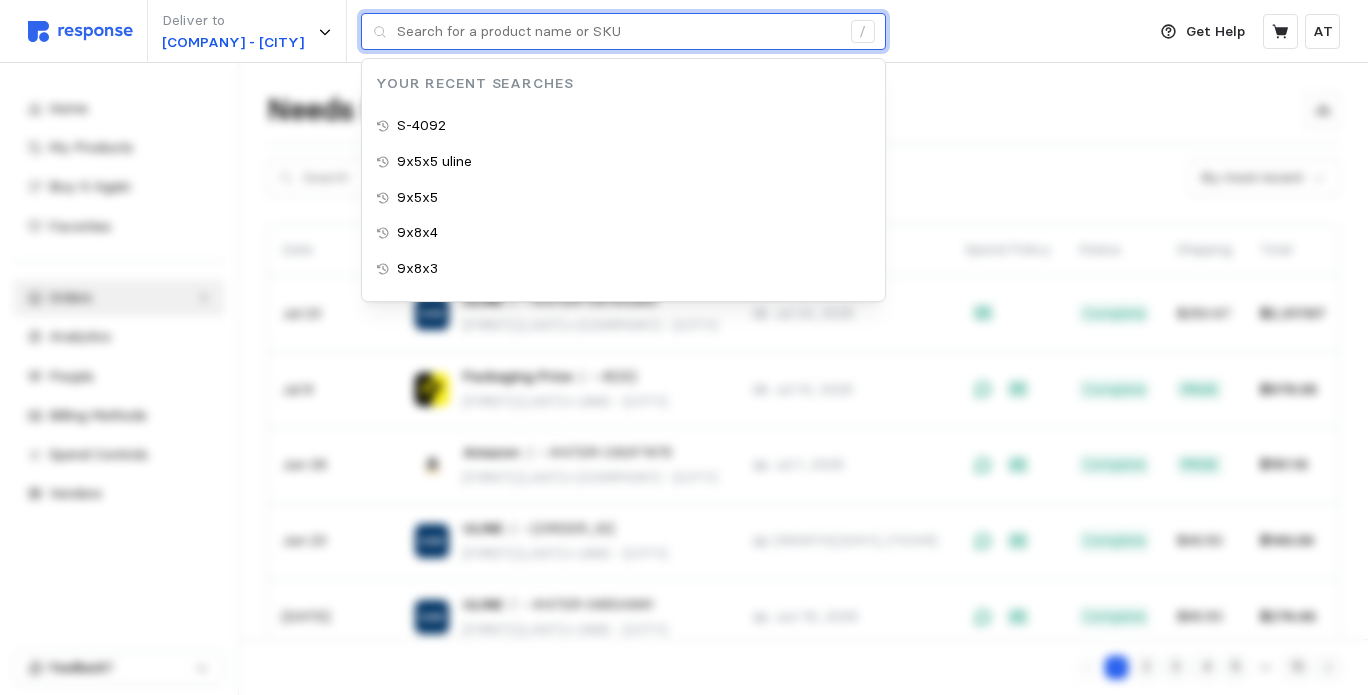 click at bounding box center (618, 32) 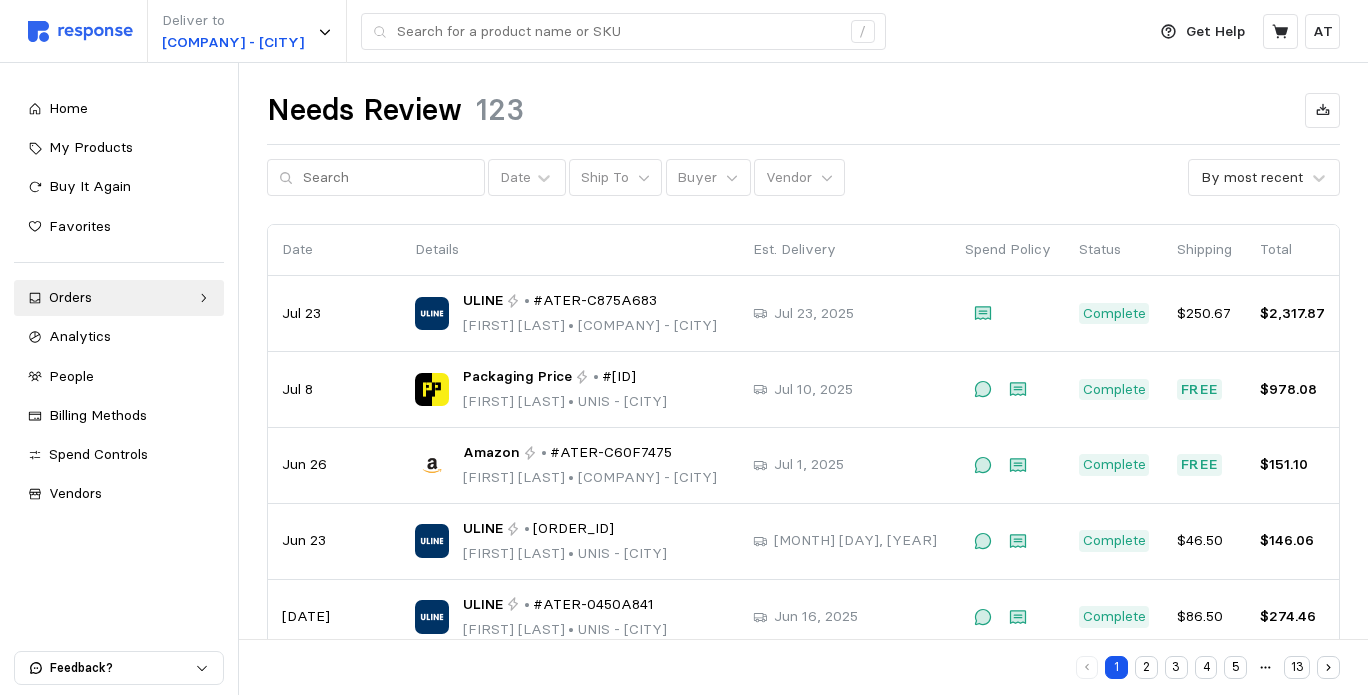 click on "Deliver to ISDC - [CITY] /" at bounding box center (581, 31) 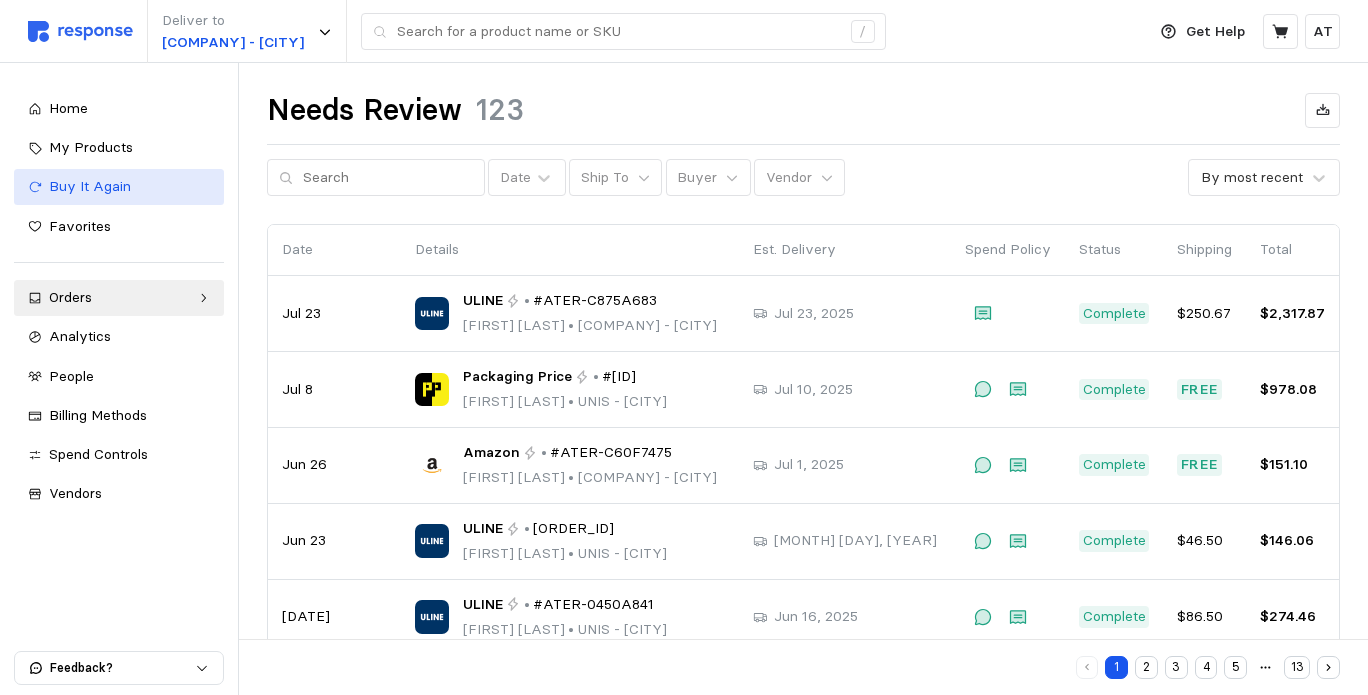 click on "Buy It Again" at bounding box center [90, 186] 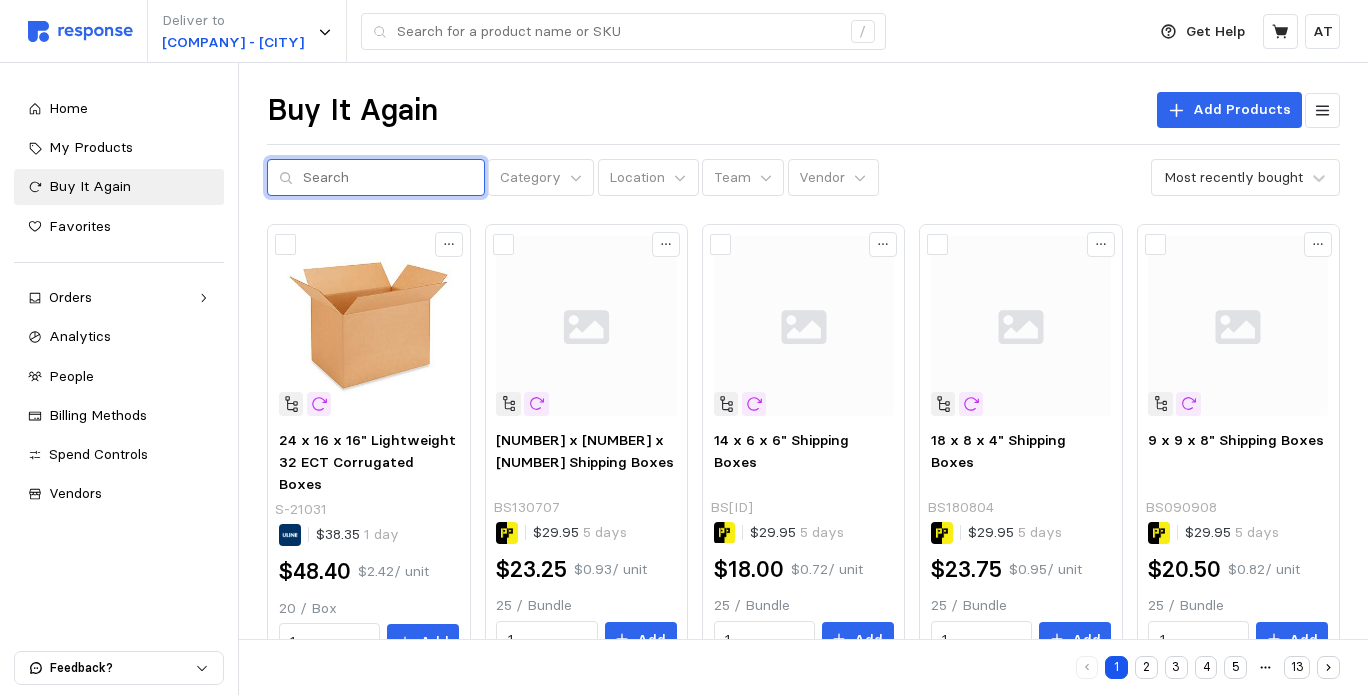 click at bounding box center [388, 178] 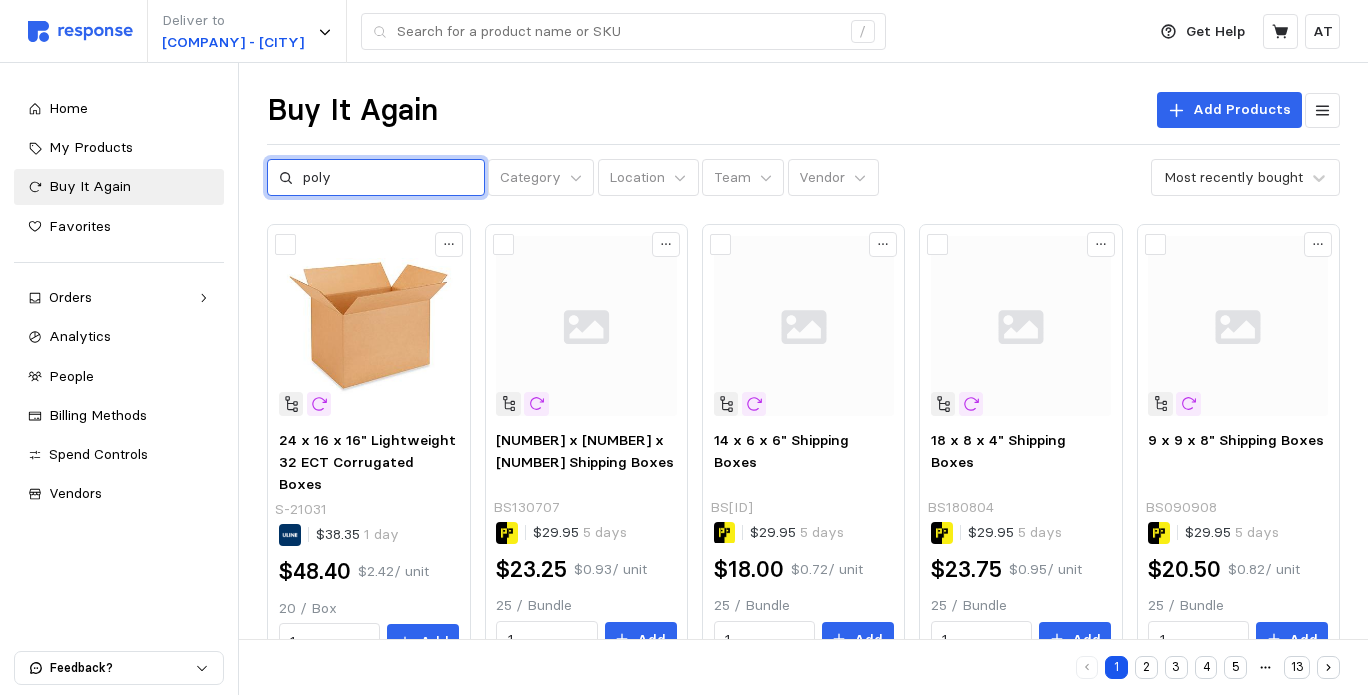 type on "poly" 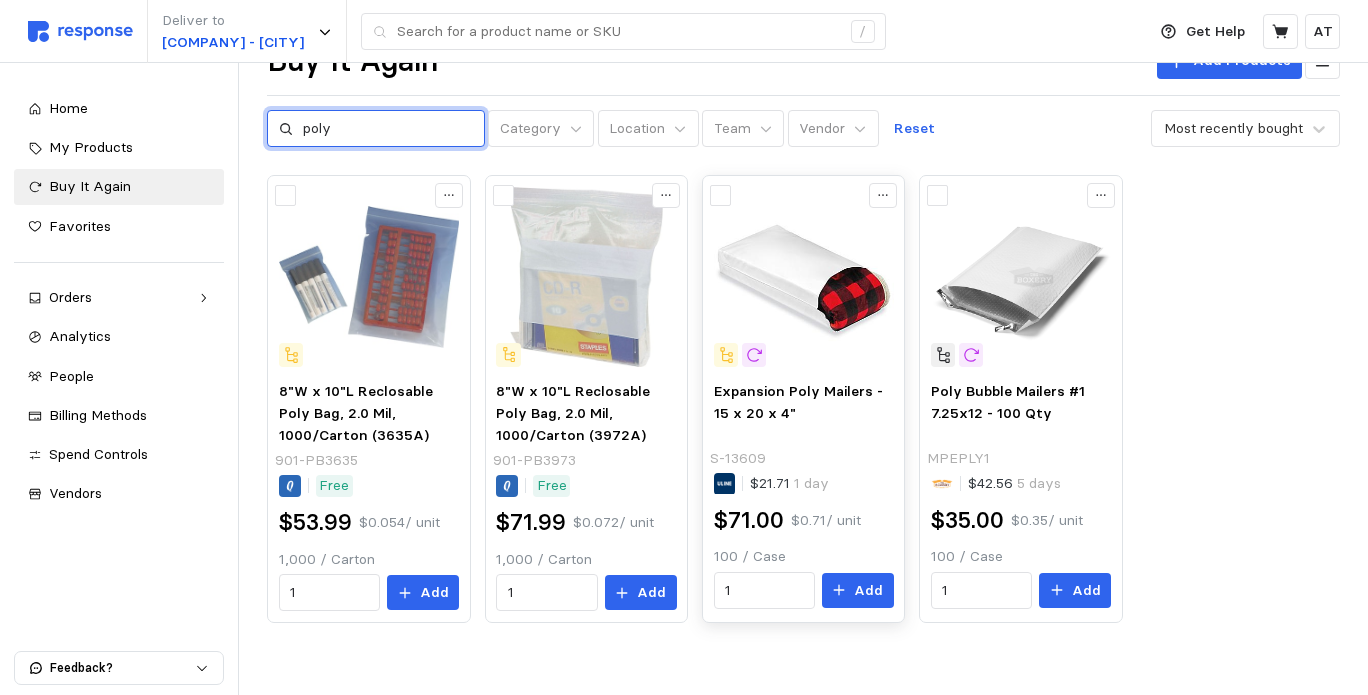 scroll, scrollTop: 59, scrollLeft: 0, axis: vertical 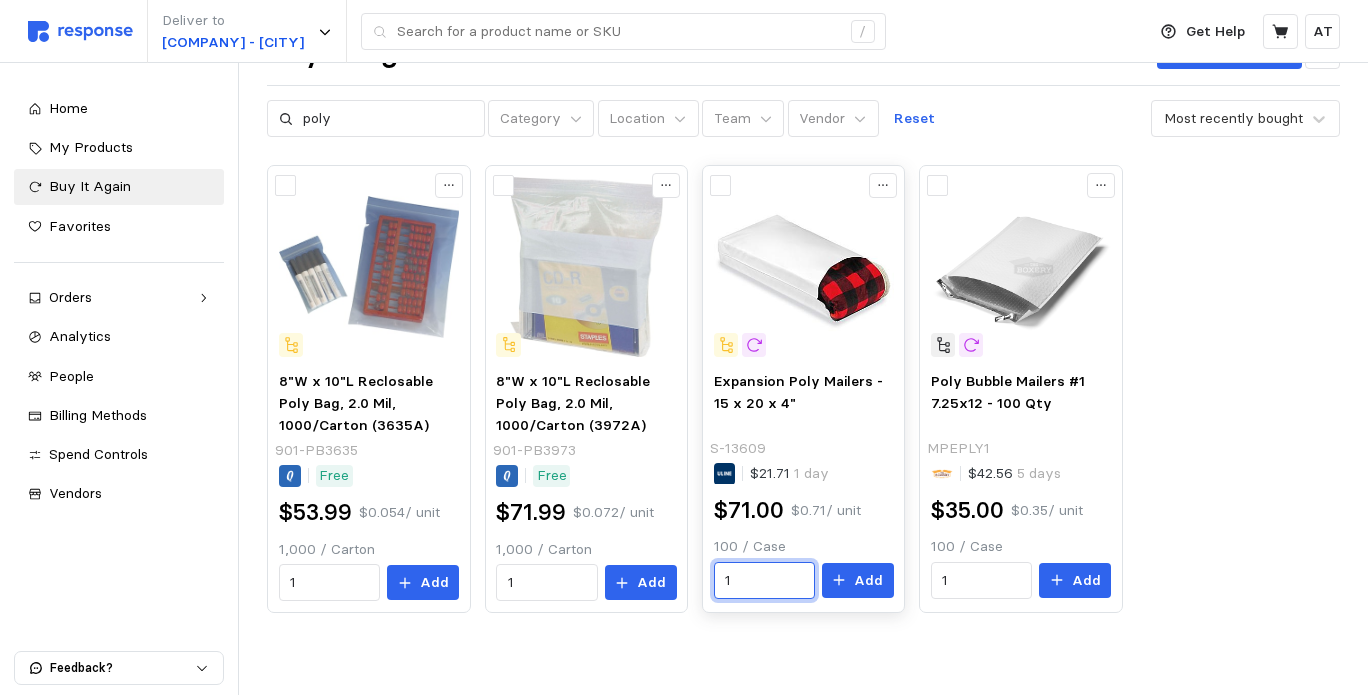 click on "1" at bounding box center (764, 581) 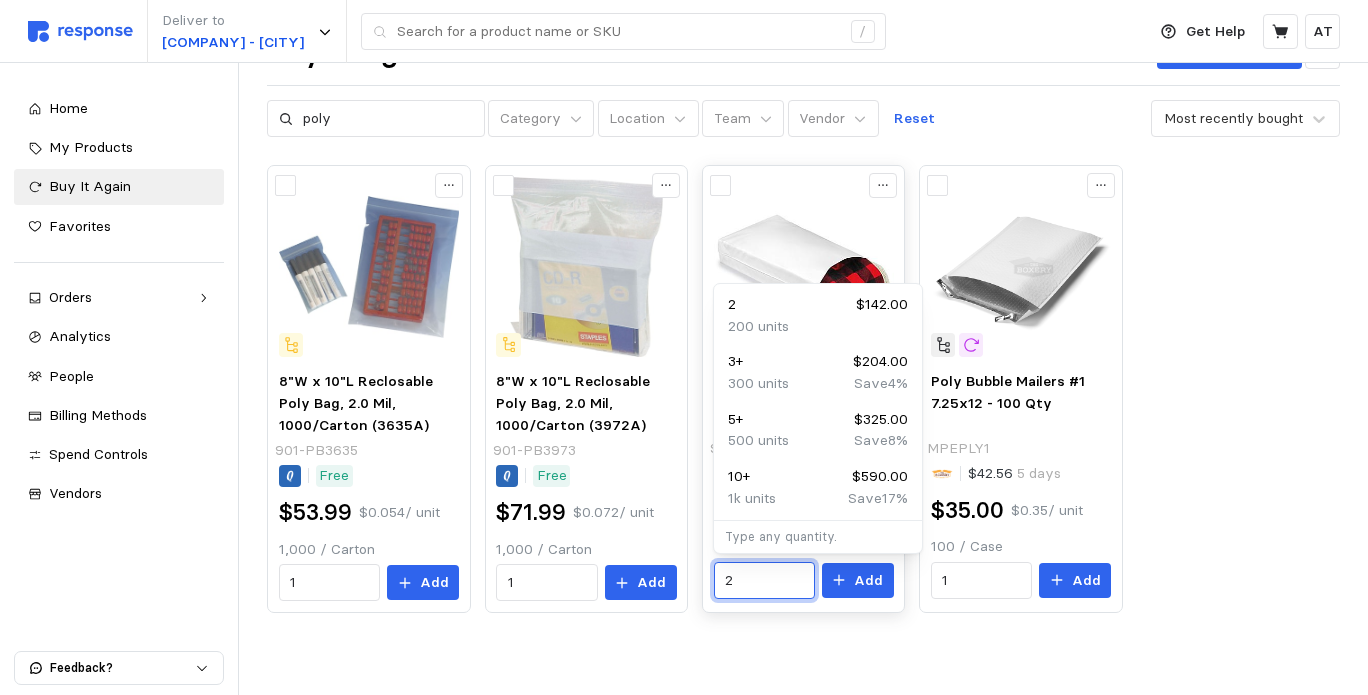 type on "2" 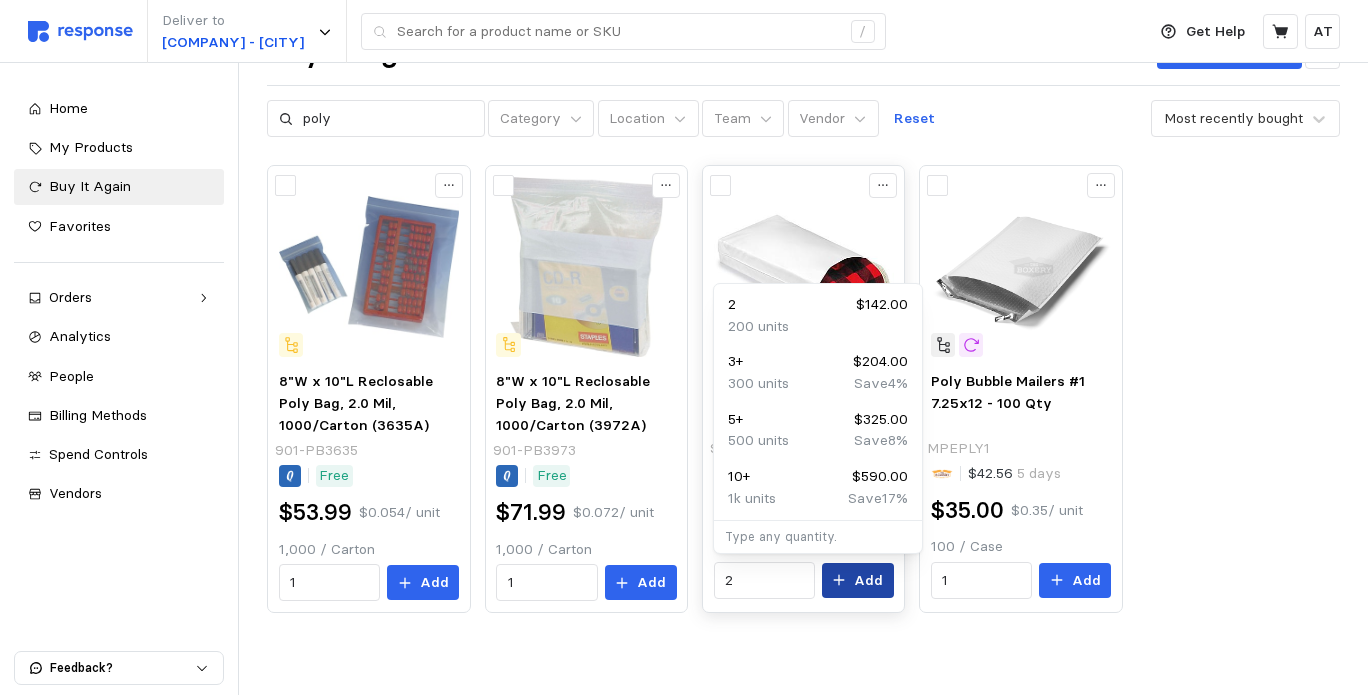 click on "Add" at bounding box center [868, 581] 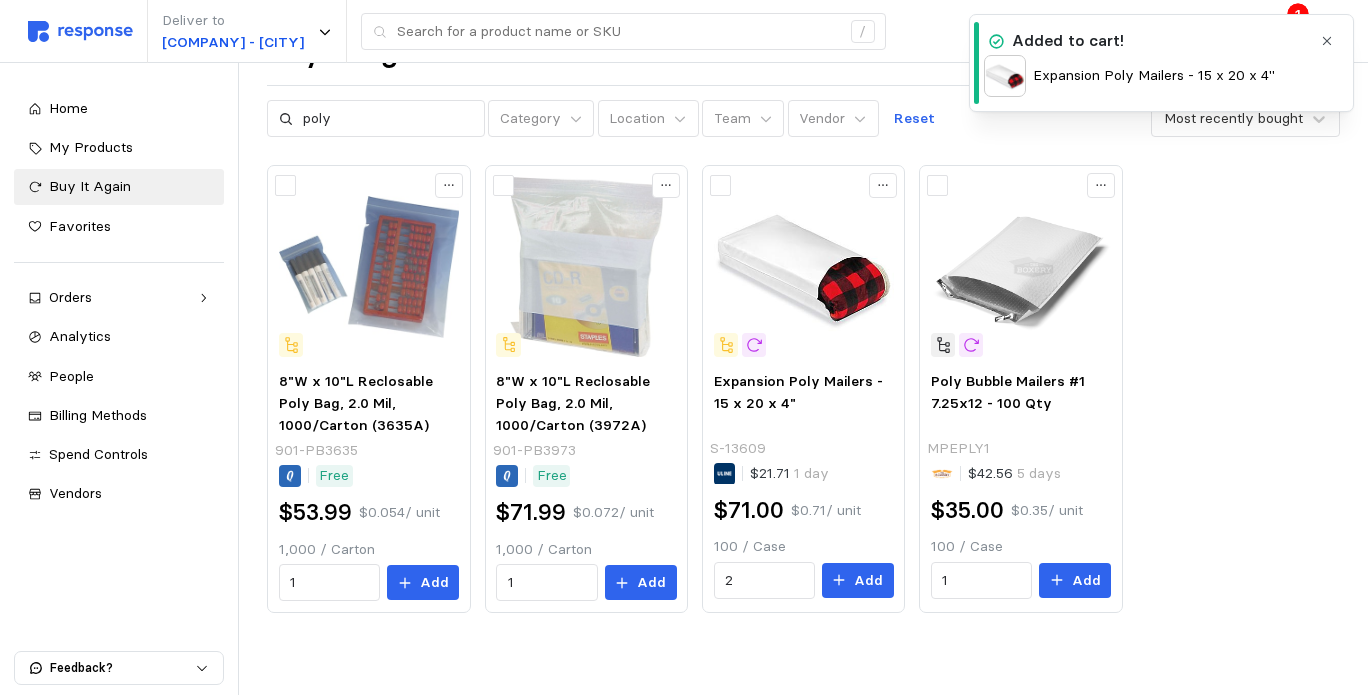 click on "8"W x 10"L Reclosable Poly Bag, 2.0 Mil, 1000/Carton (3635A) 901-PB3635 Free $53.99 $0.054  / unit 1,000 / Carton 1 Add 8"W x 10"L Reclosable Poly Bag, 2.0 Mil, 1000/Carton (3972A) 901-PB3973 Free $71.99 $0.072  / unit 1,000 / Carton 1 Add Expansion Poly Mailers - 15 x 20 x 4" S-13609 $21.71   1 day $71.00 $0.71  / unit 100 / Case 2 Add Poly Bubble Mailers #1 7.25x12 - 100 Qty MPEPLY1 $42.56   5 days $35.00 $0.35  / unit 100 / Case 1 Add" at bounding box center (803, 389) 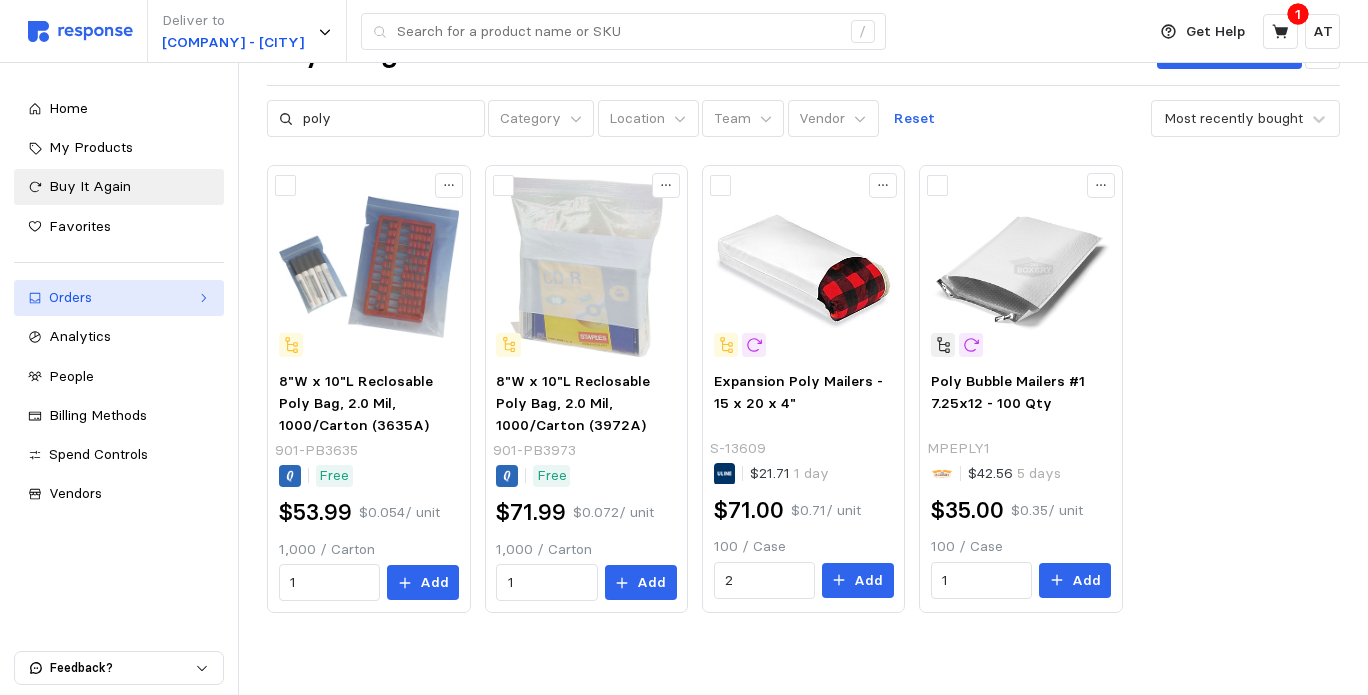 click on "Orders" at bounding box center (119, 298) 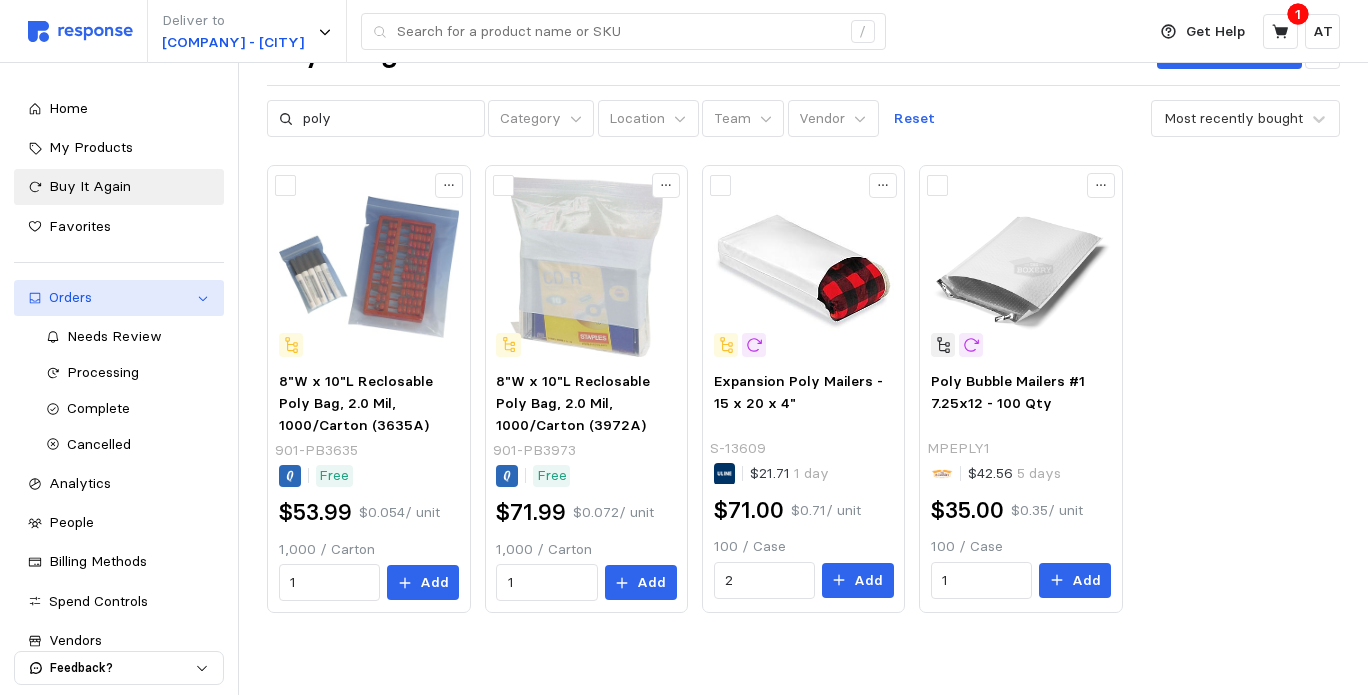 scroll, scrollTop: 0, scrollLeft: 0, axis: both 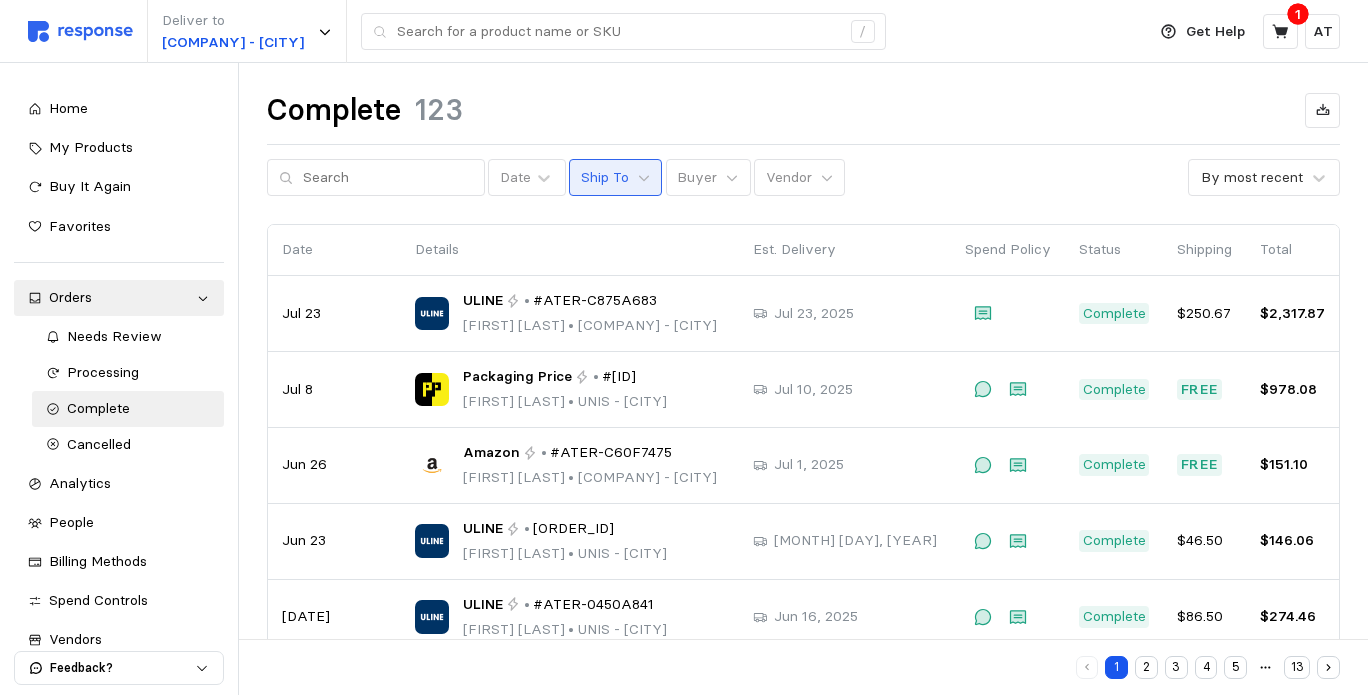 click on "Ship To" at bounding box center (605, 178) 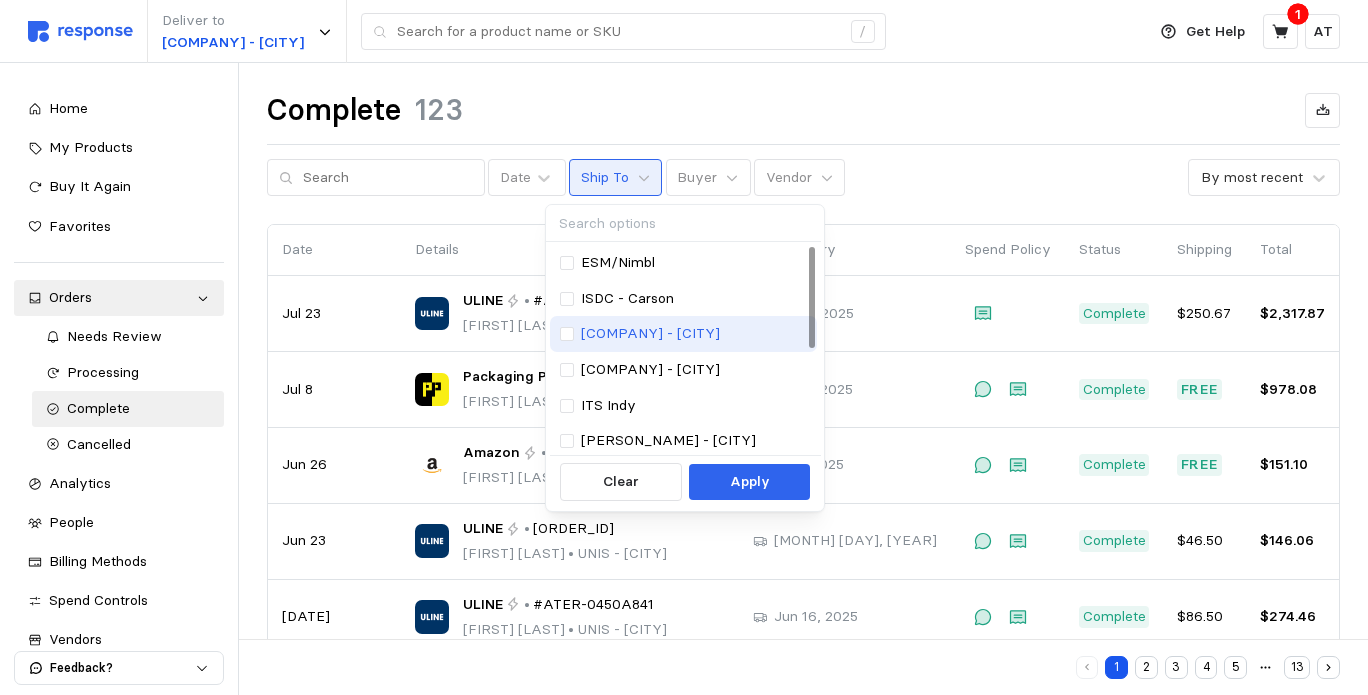click on "[COMPANY] - [CITY]" at bounding box center (650, 334) 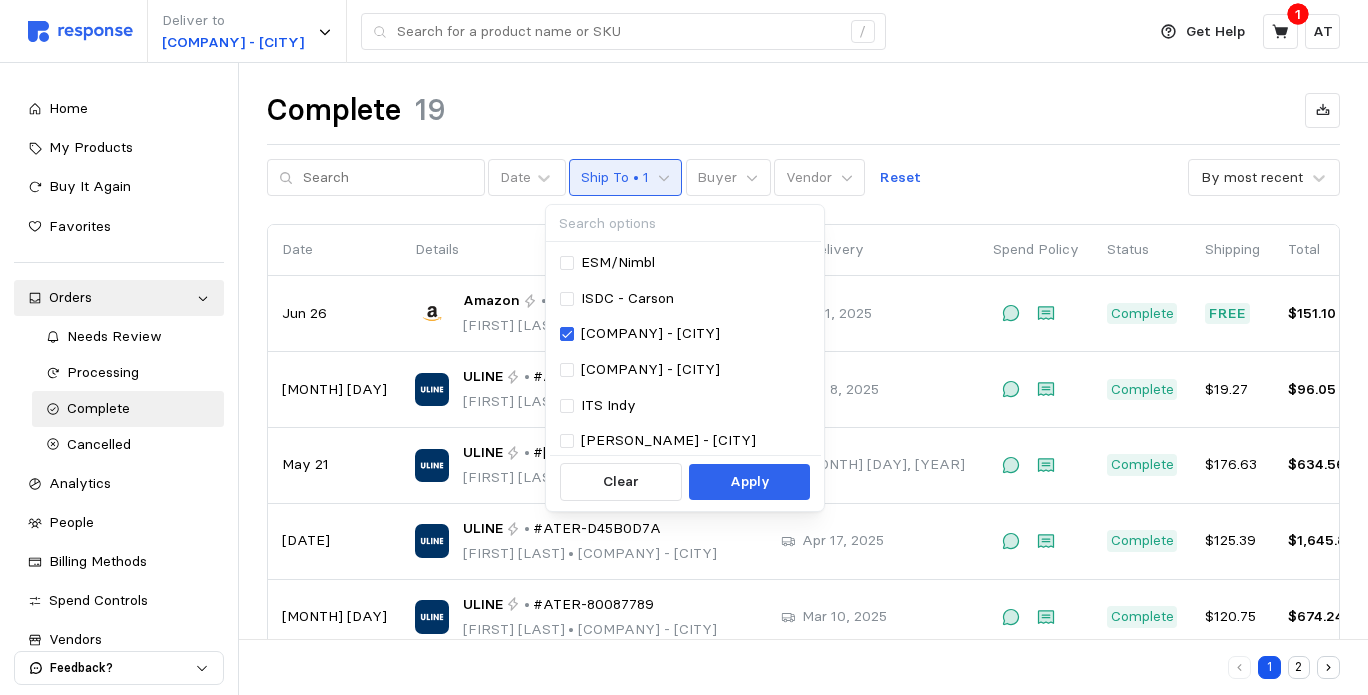 click on "Date Ship To • 1 Buyer Vendor Reset By most recent" at bounding box center (803, 178) 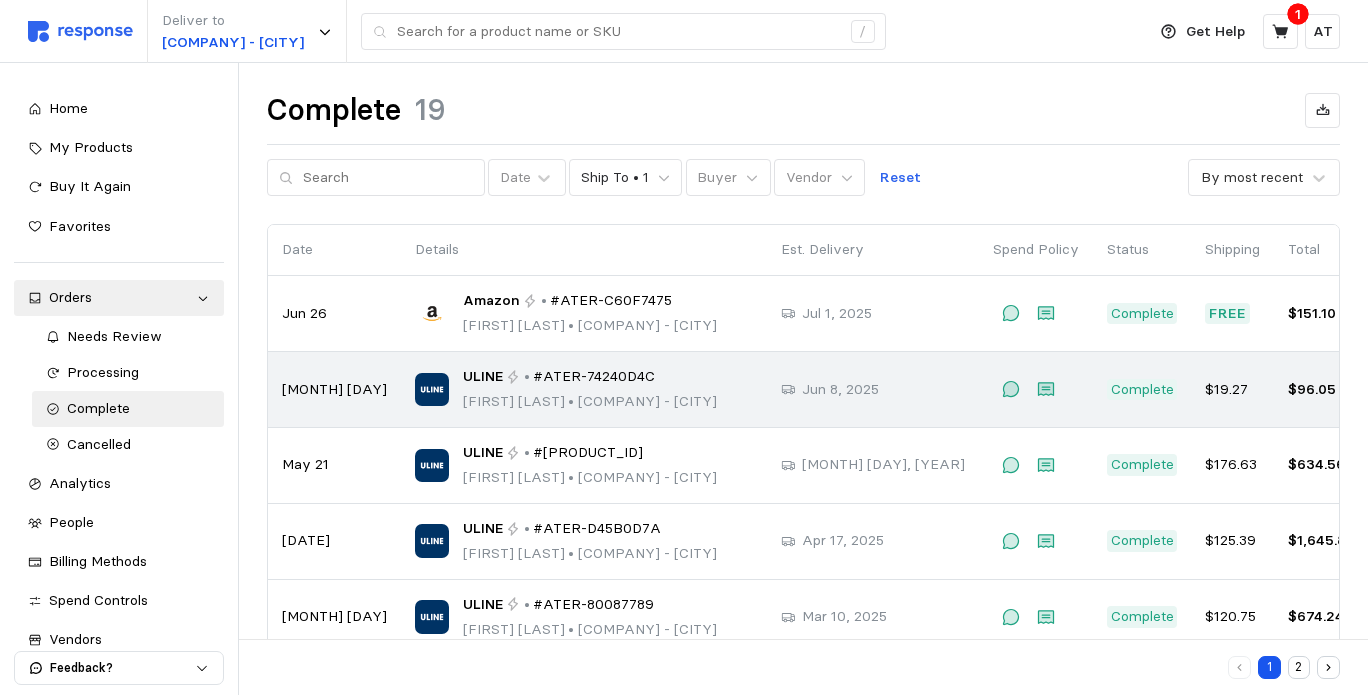 click on "[FIRST] [LAST] • [COMPANY] - [CITY]" at bounding box center (590, 402) 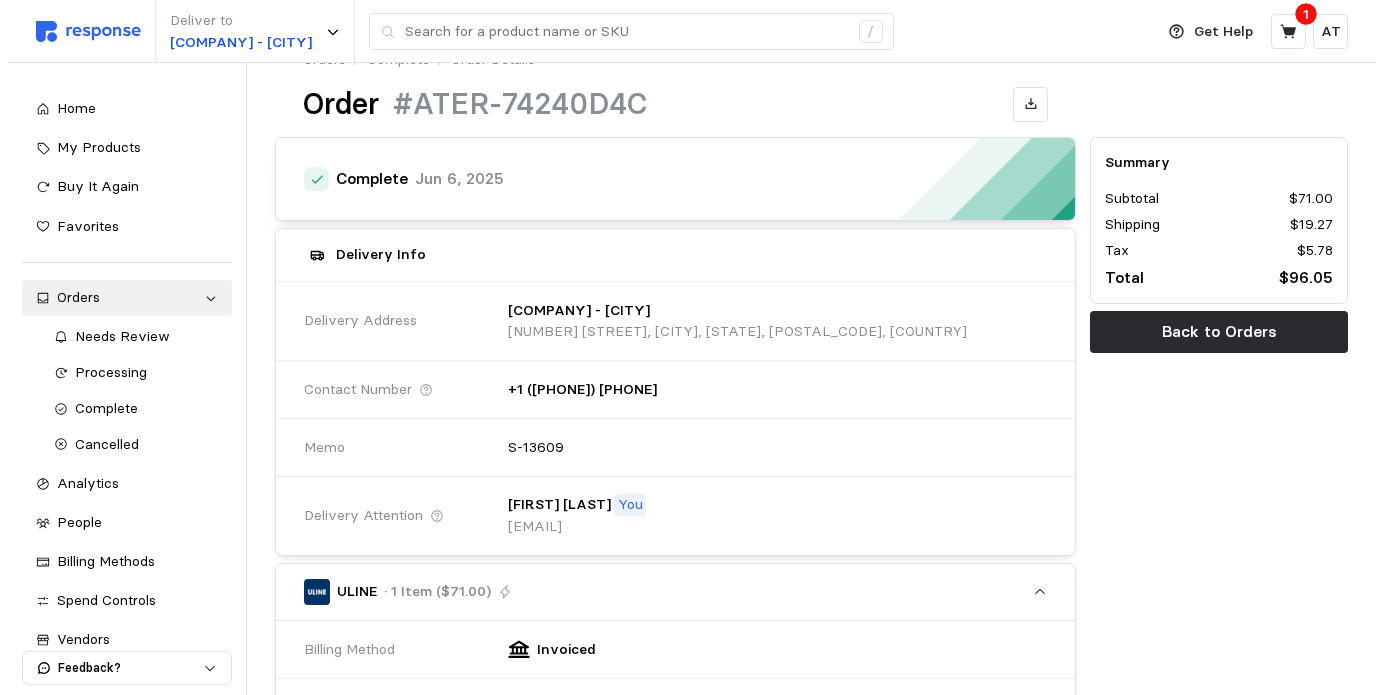 scroll, scrollTop: 0, scrollLeft: 0, axis: both 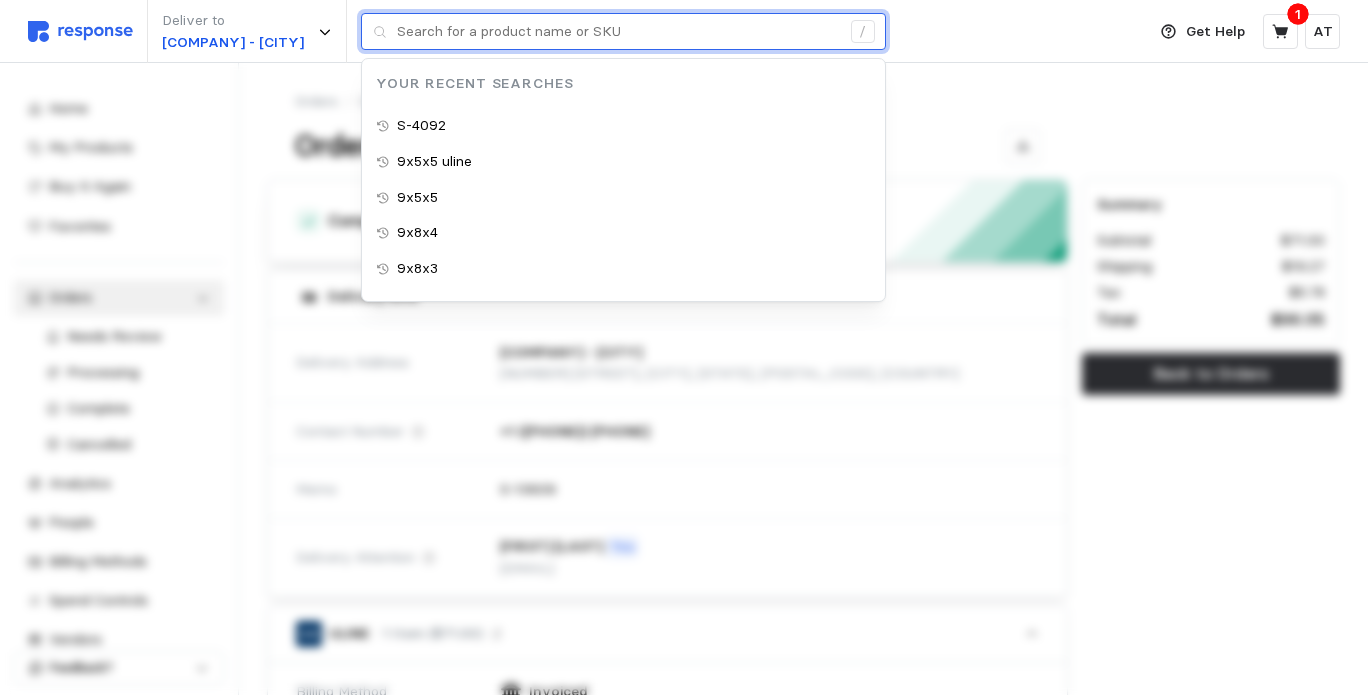 click at bounding box center [618, 32] 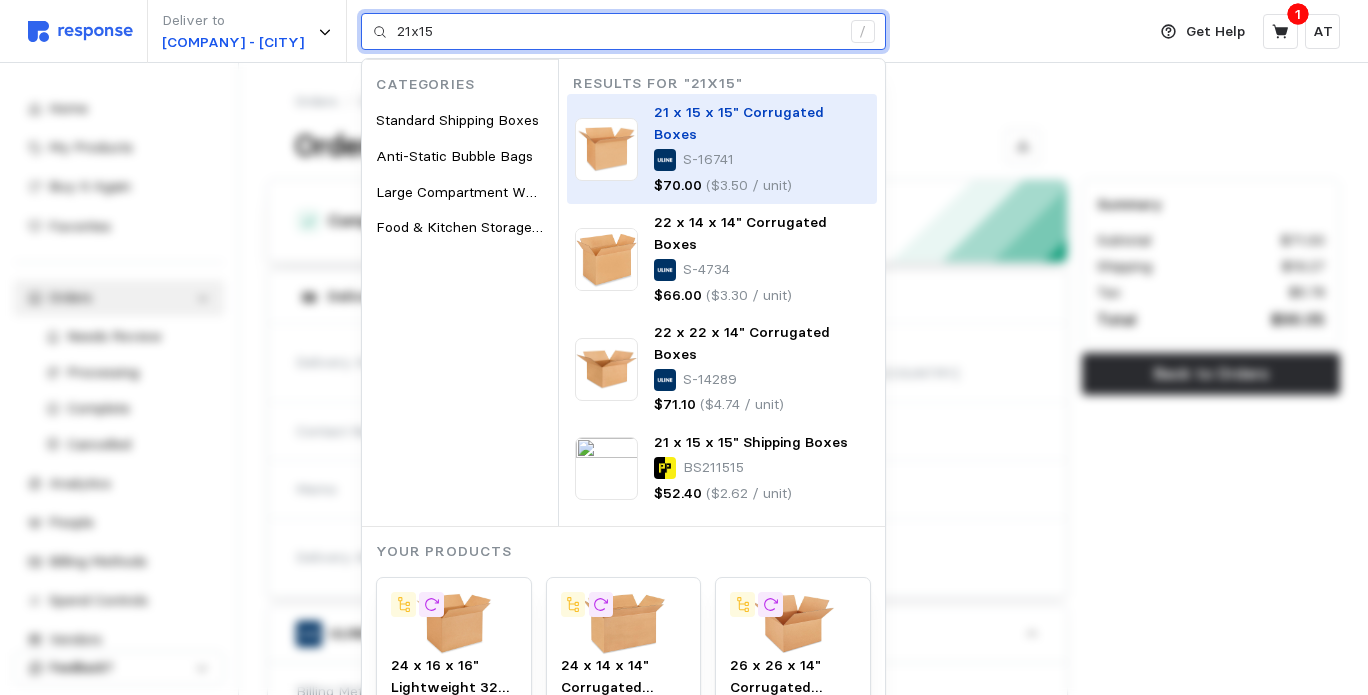 click on "21 x 15 x 15" Corrugated Boxes" at bounding box center [739, 123] 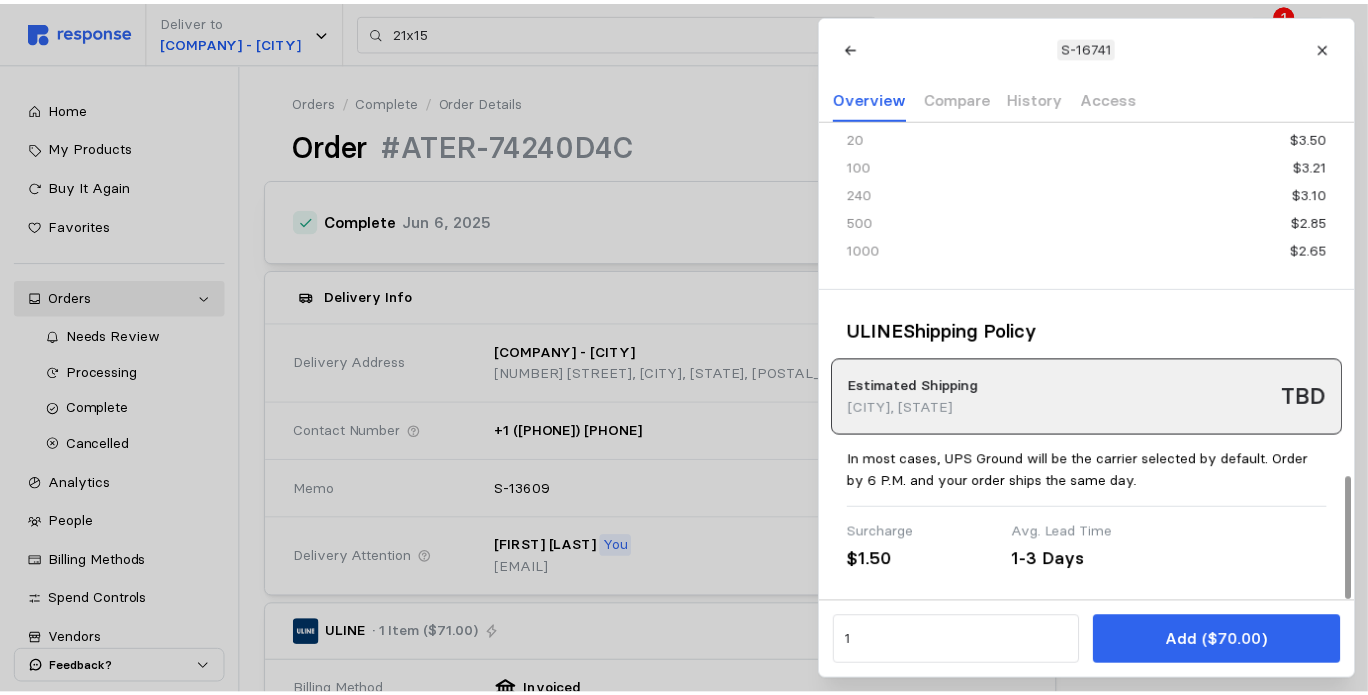 scroll, scrollTop: 0, scrollLeft: 0, axis: both 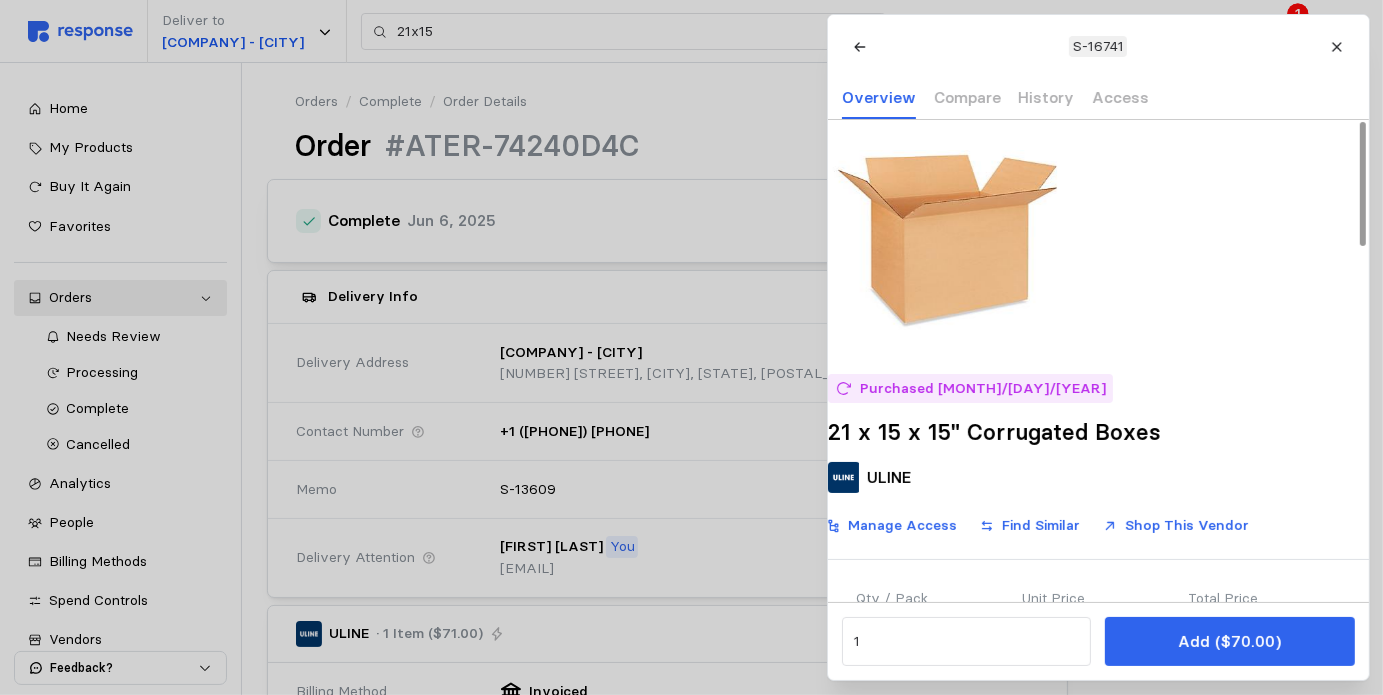 click at bounding box center (1363, 184) 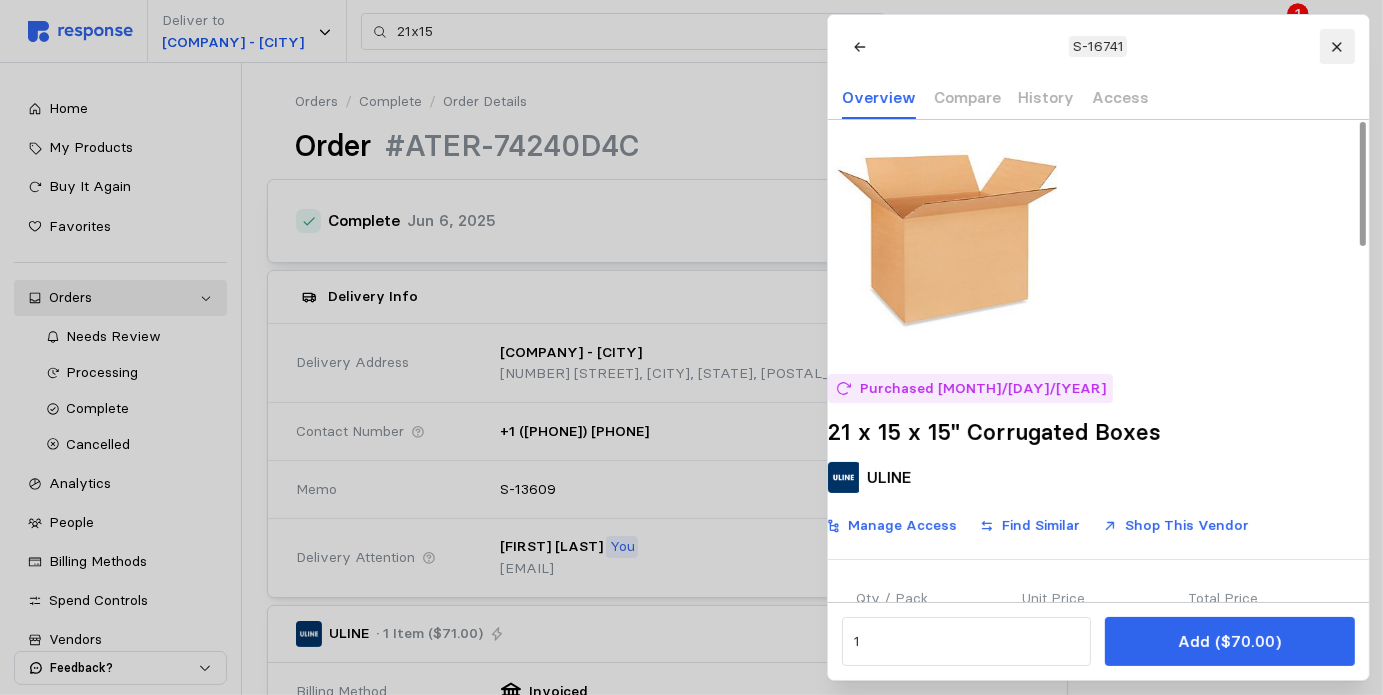 click 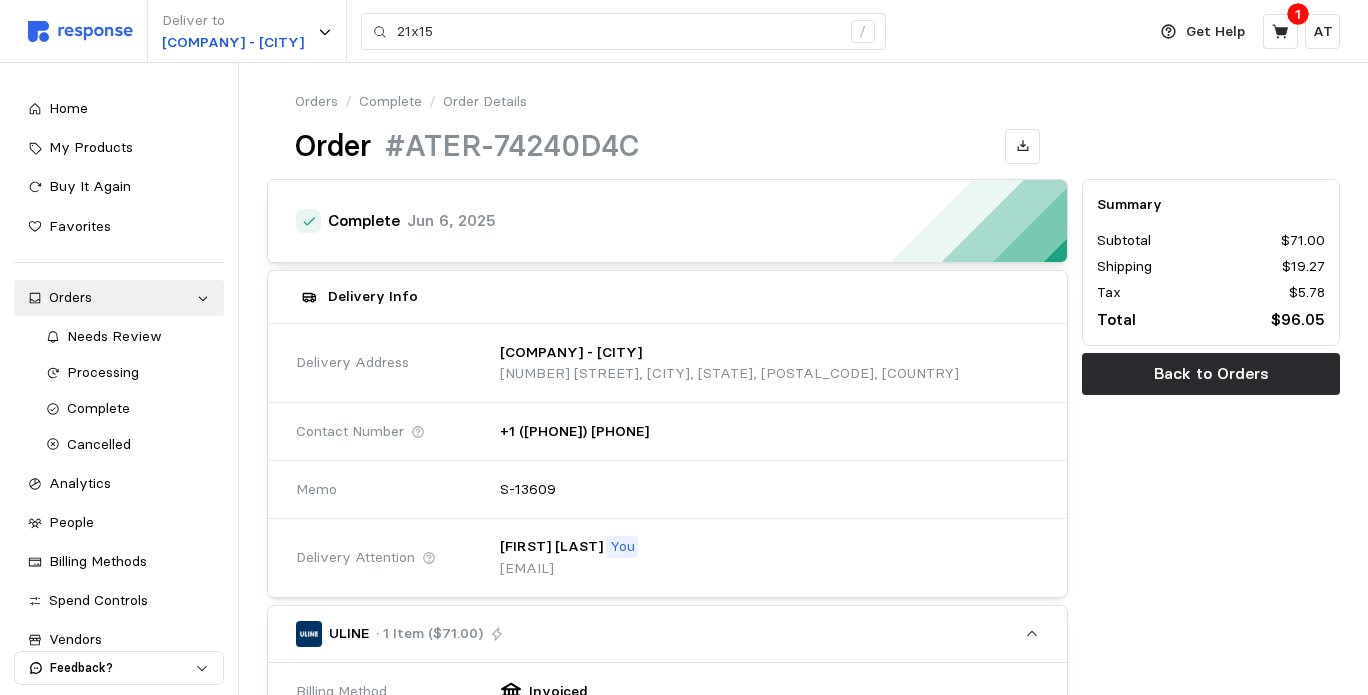 type 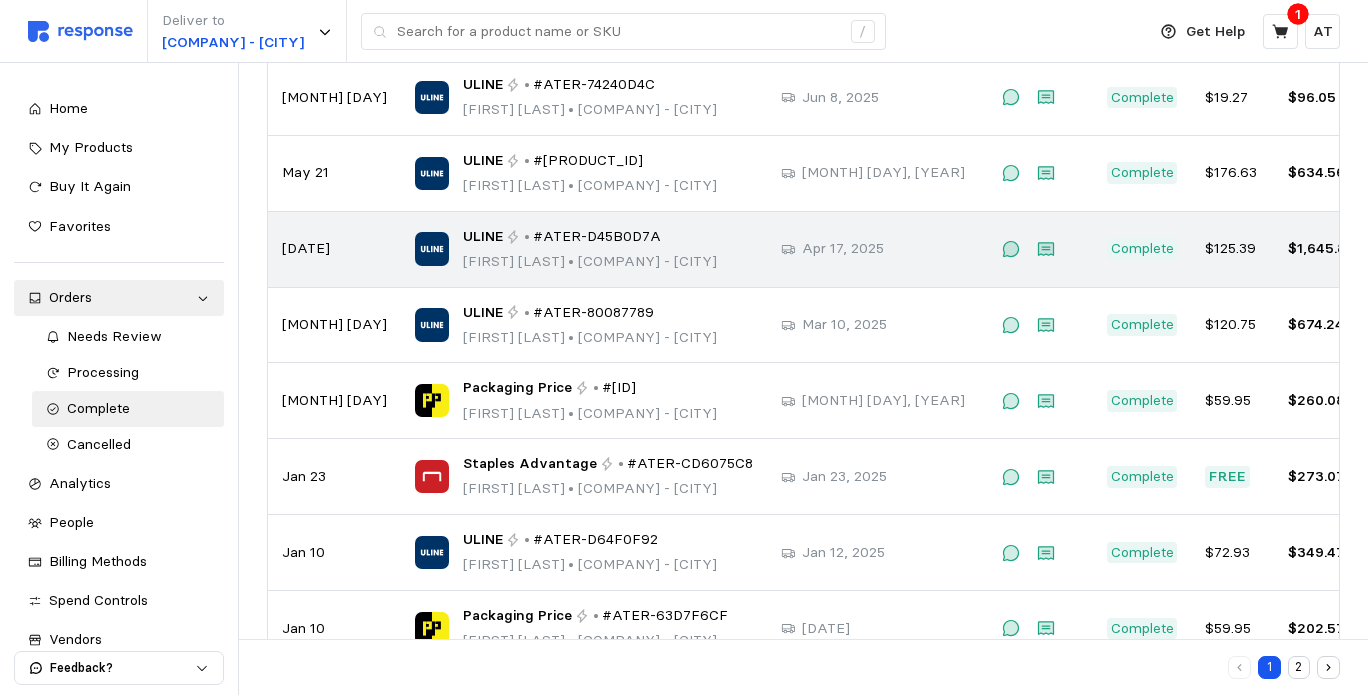 scroll, scrollTop: 290, scrollLeft: 0, axis: vertical 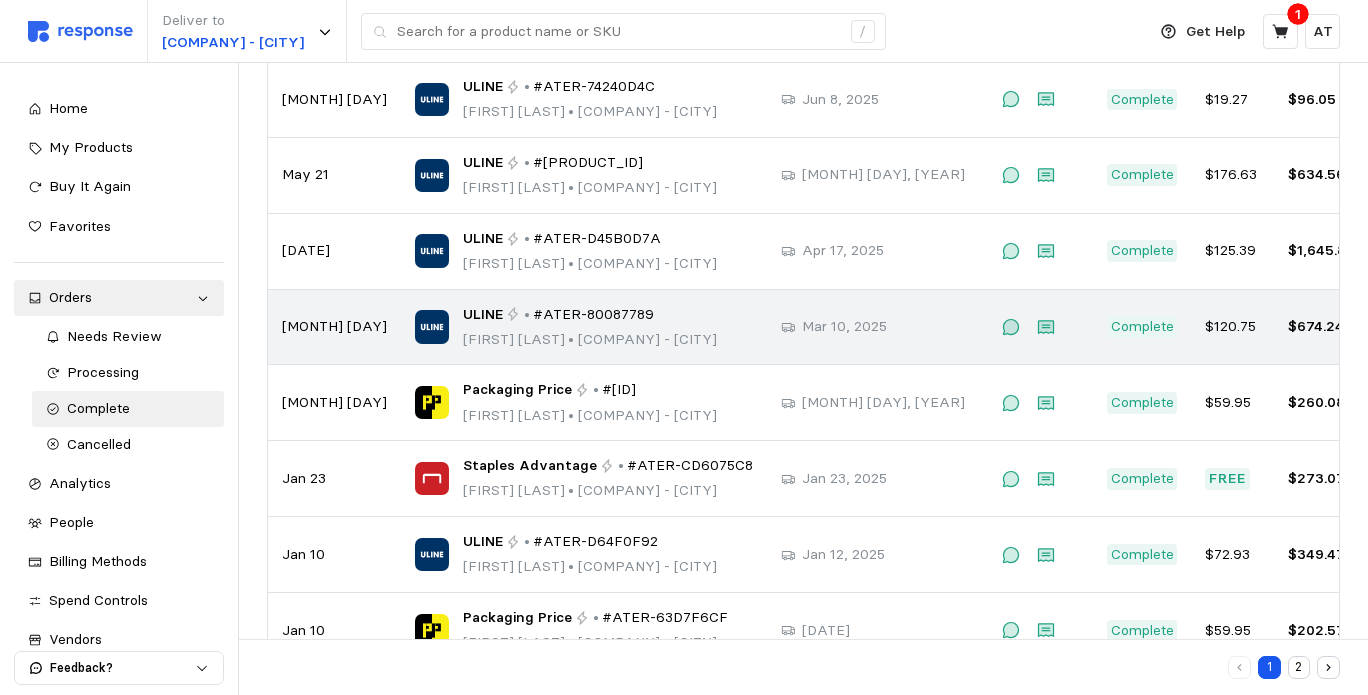 click on "ULINE • #ATER-80087789 [FIRST] [LAST] • ISDC - [CITY]" at bounding box center (584, 327) 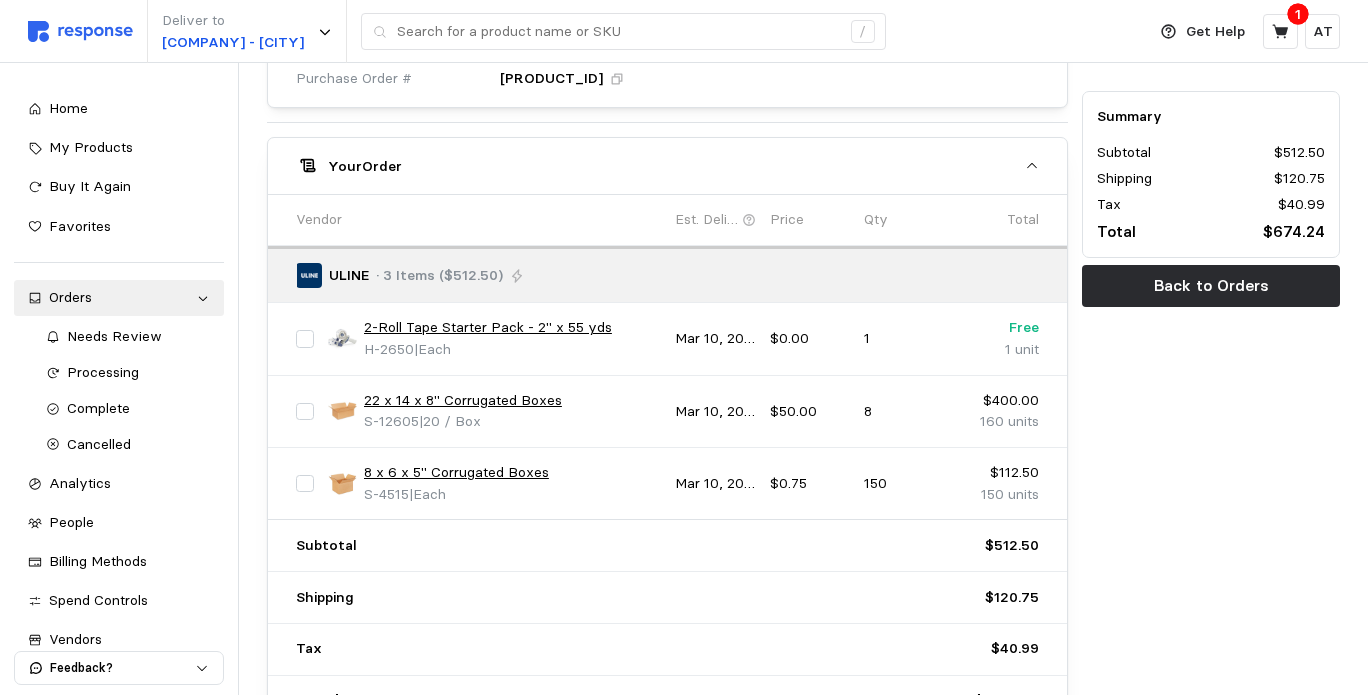 scroll, scrollTop: 751, scrollLeft: 0, axis: vertical 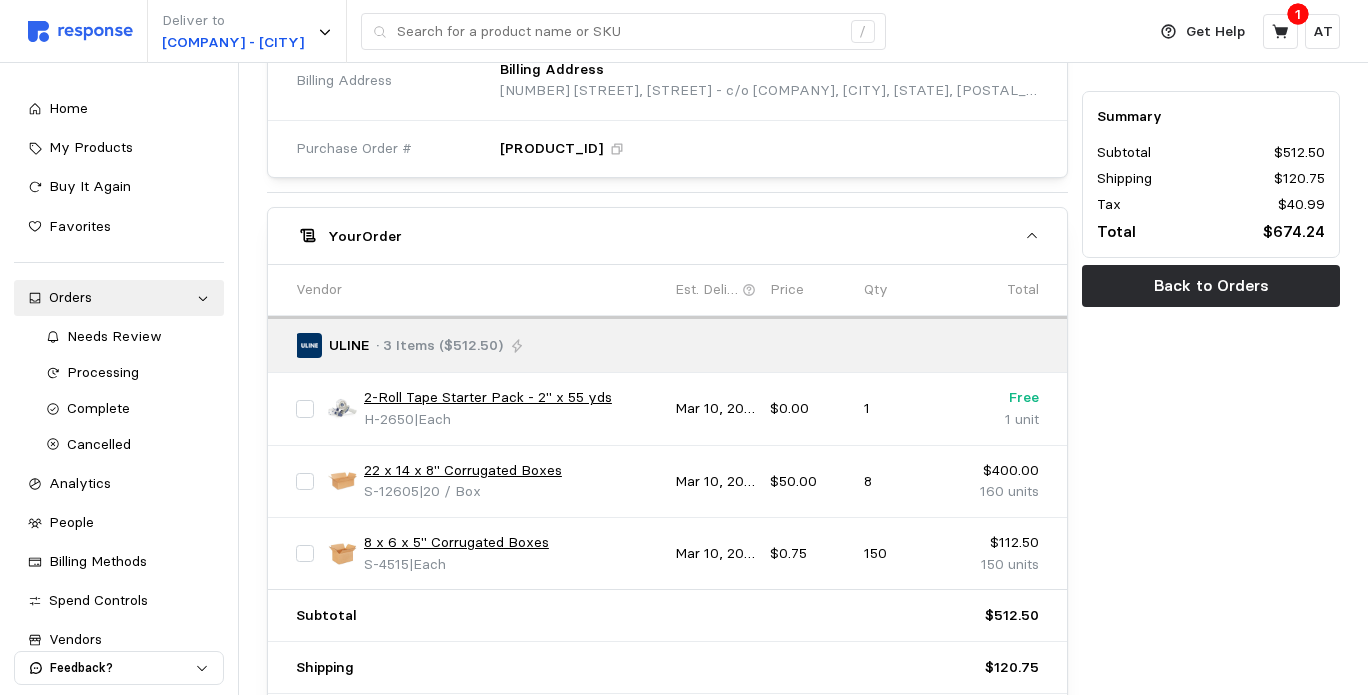 click at bounding box center (305, 482) 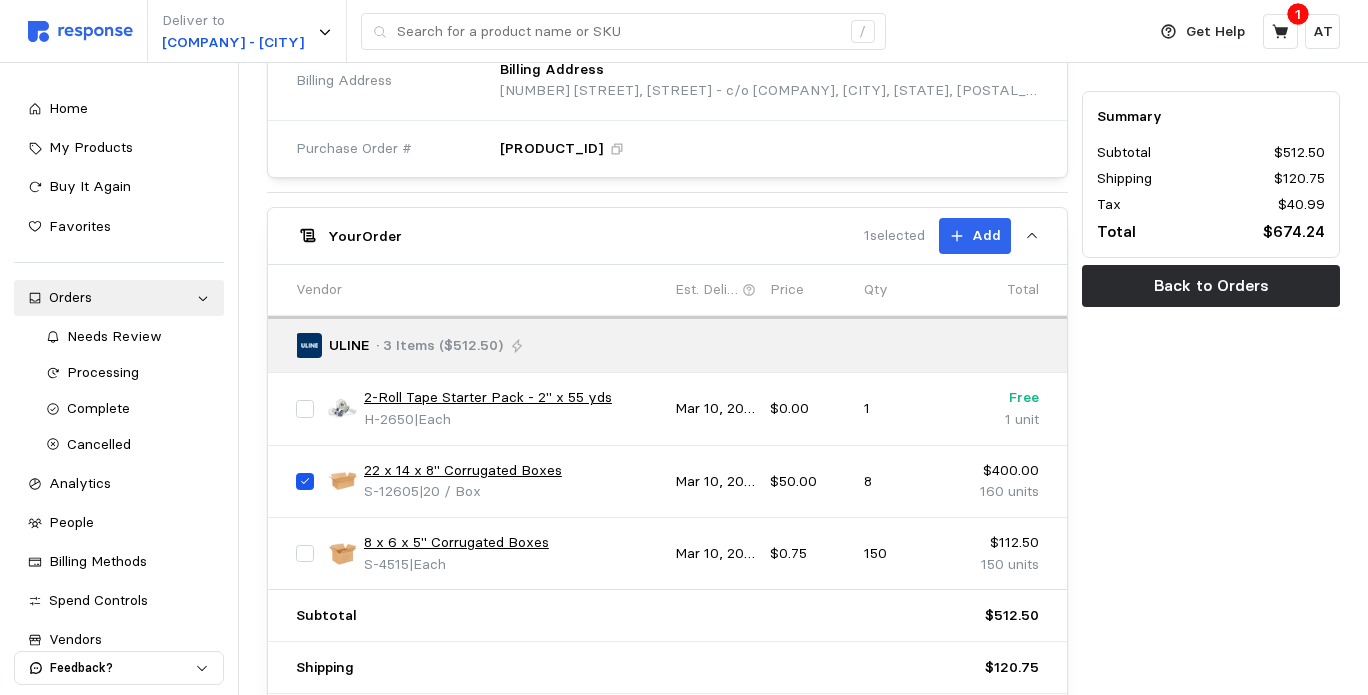 click at bounding box center [305, 482] 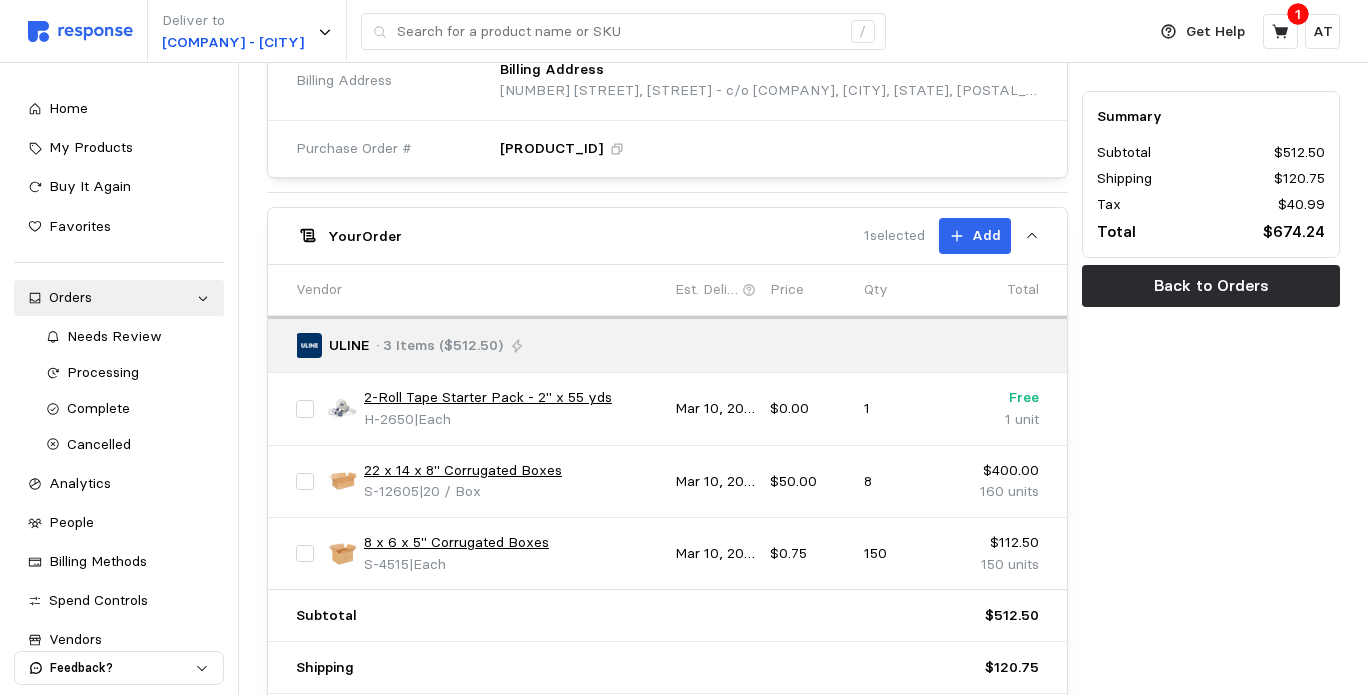 checkbox on "false" 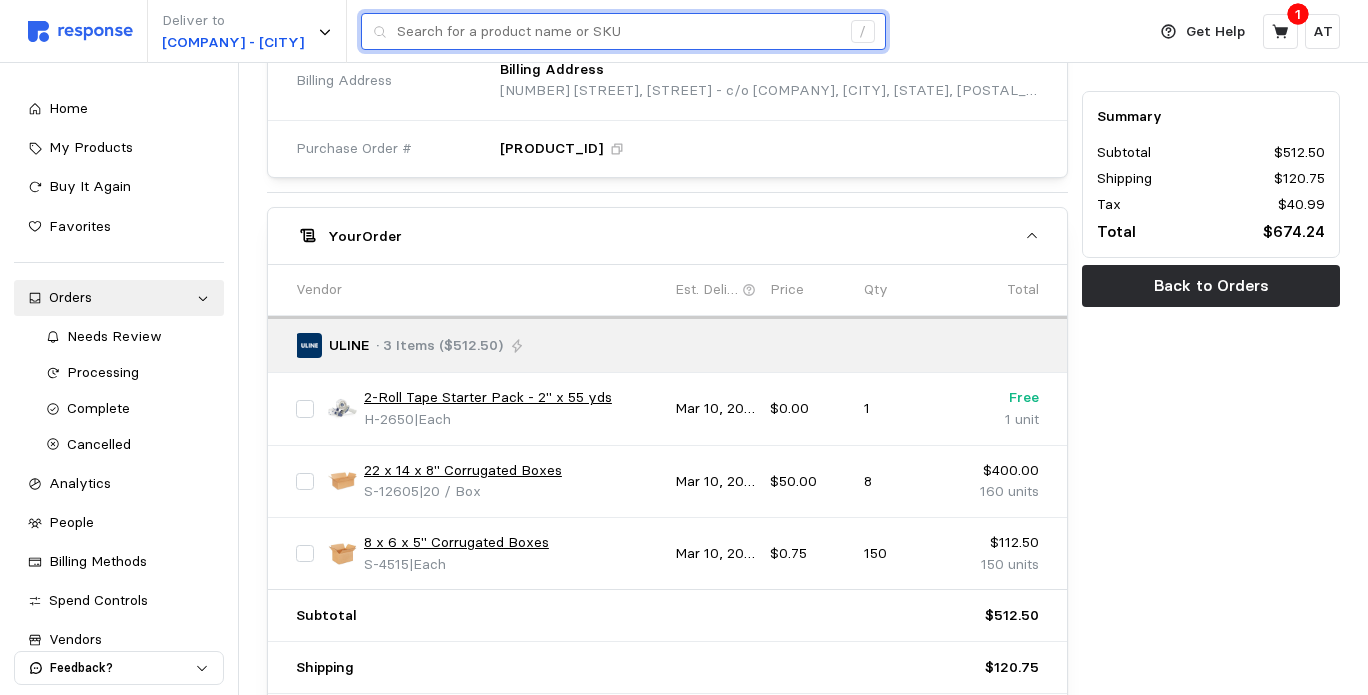 click at bounding box center [618, 32] 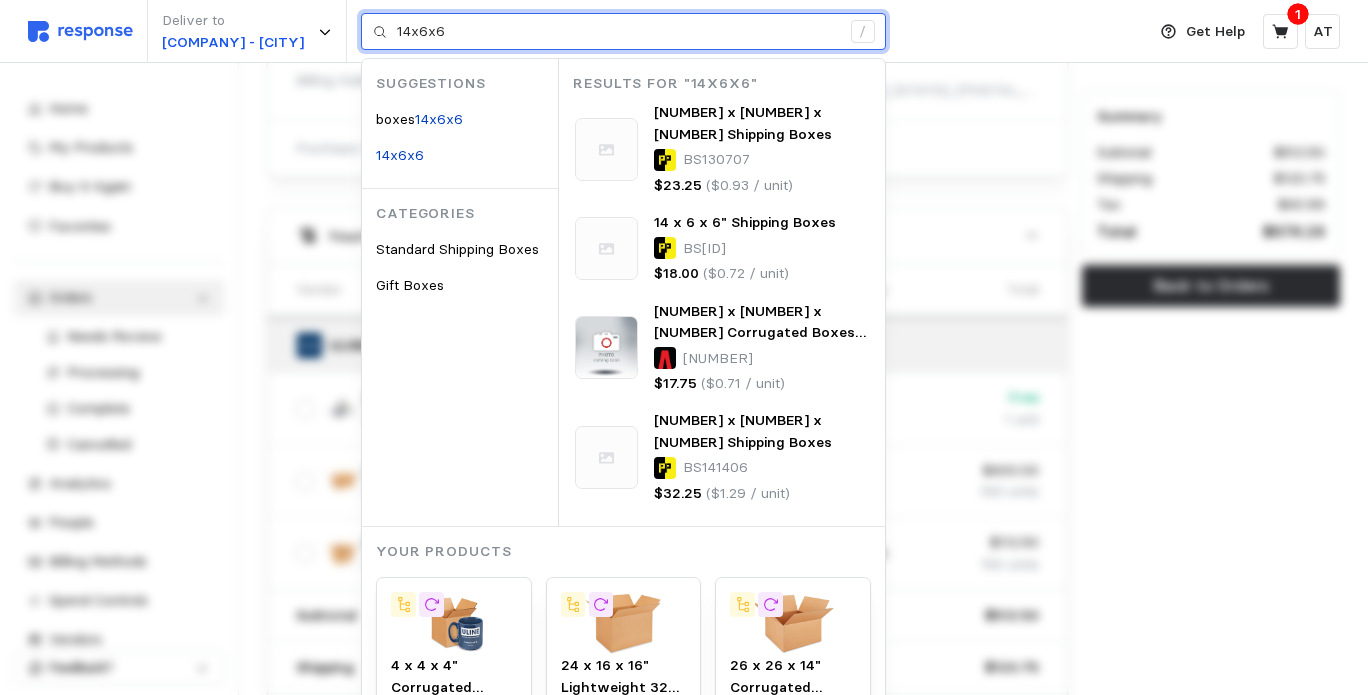 type on "14x6x6" 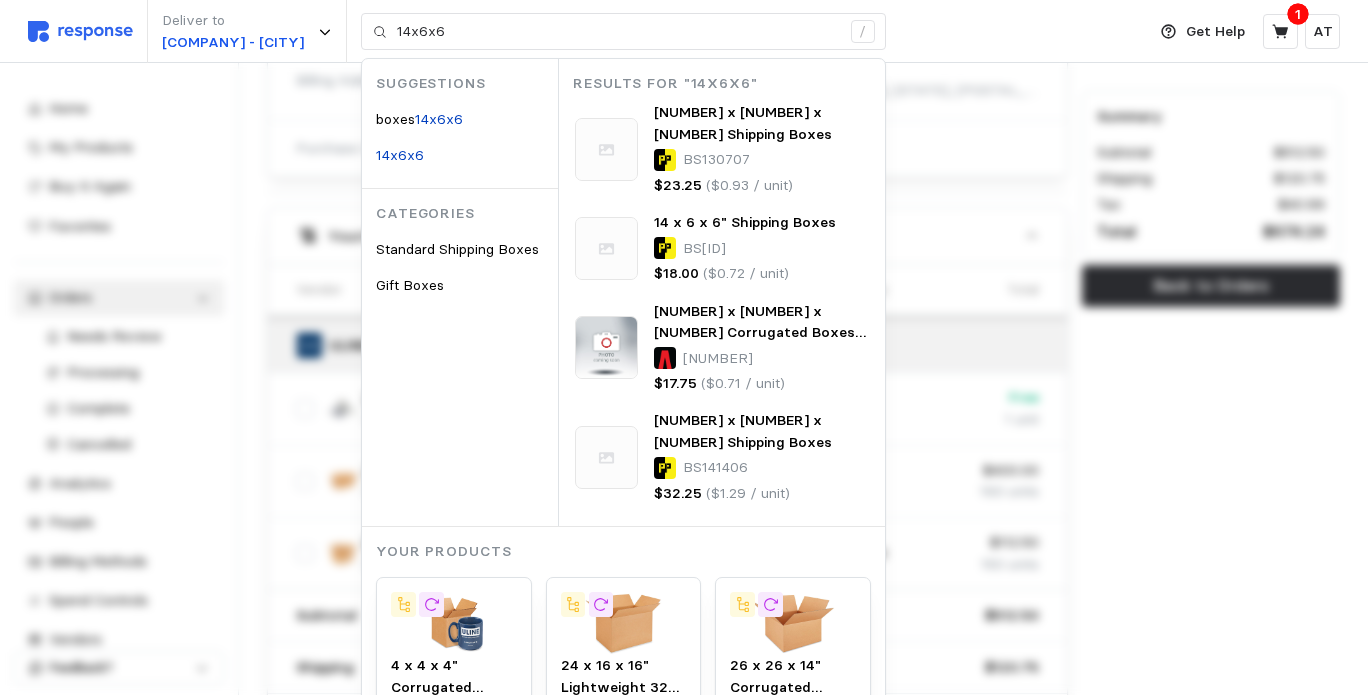 click on "Summary Subtotal $512.50 Shipping $120.75 Tax $40.99 Total $674.24 Back to Orders" at bounding box center (1211, 148) 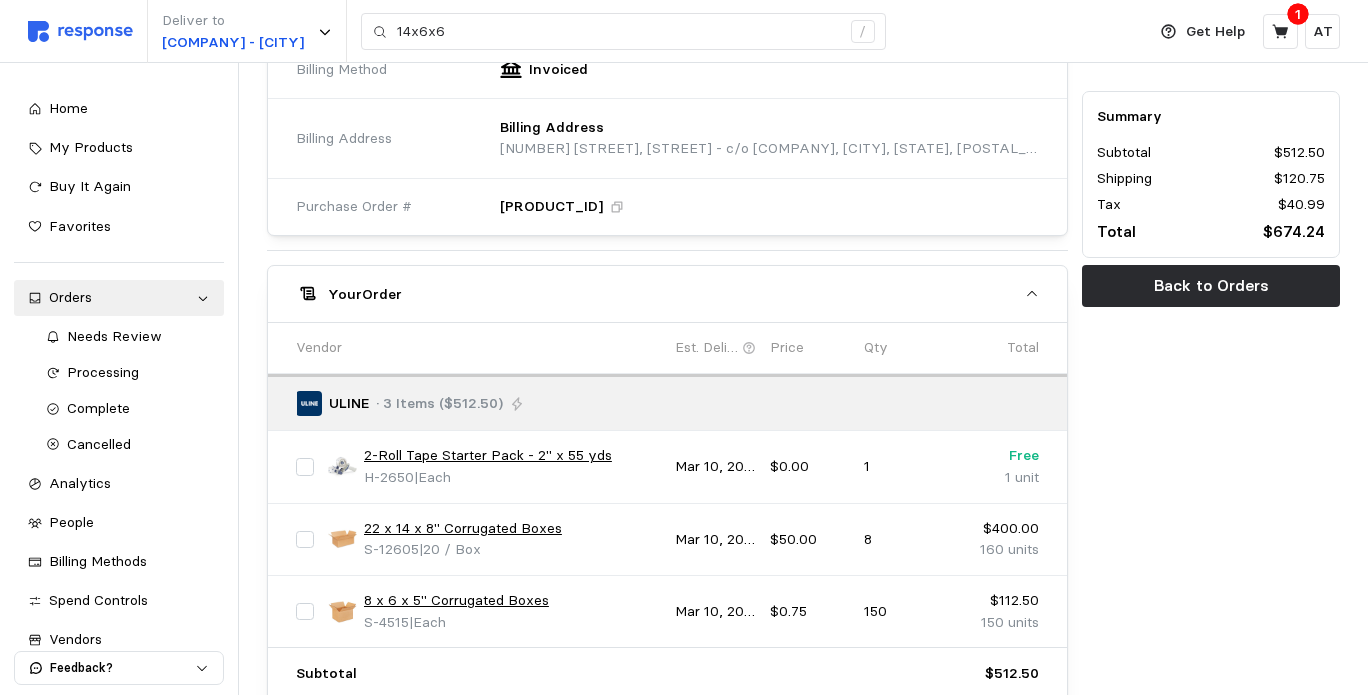 scroll, scrollTop: 622, scrollLeft: 0, axis: vertical 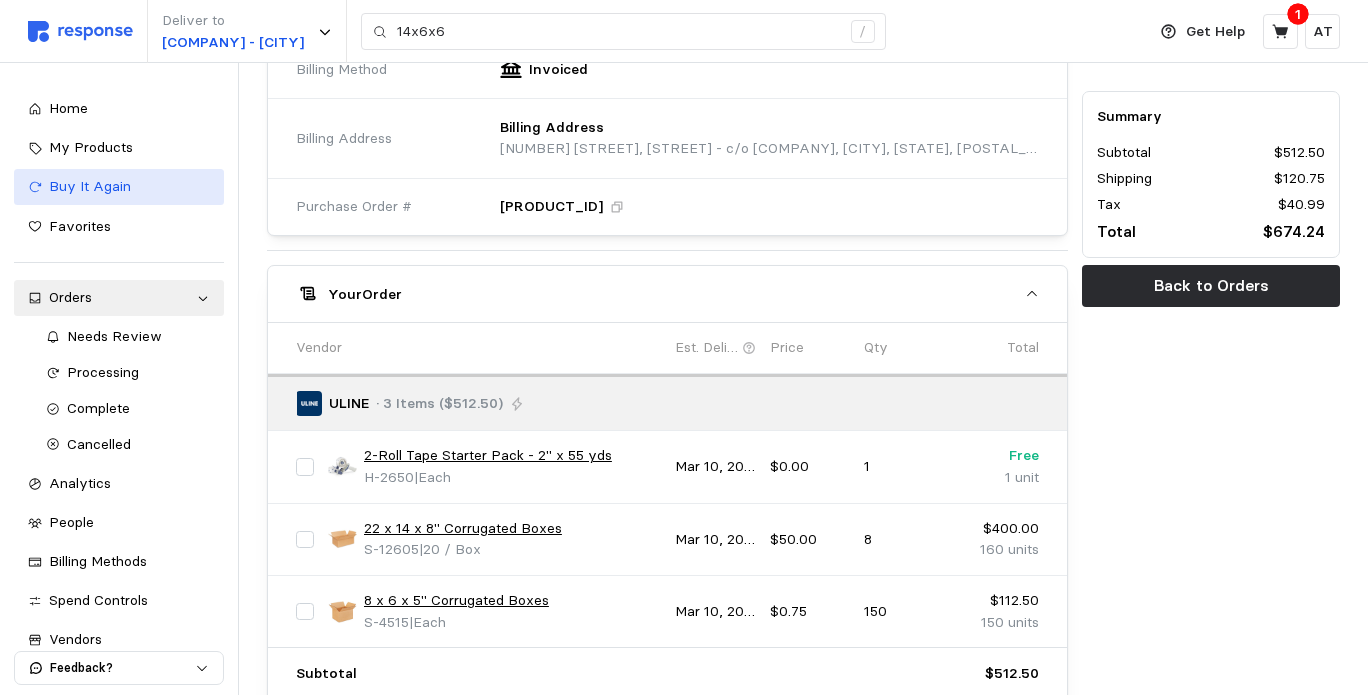 click on "Buy It Again" at bounding box center [129, 187] 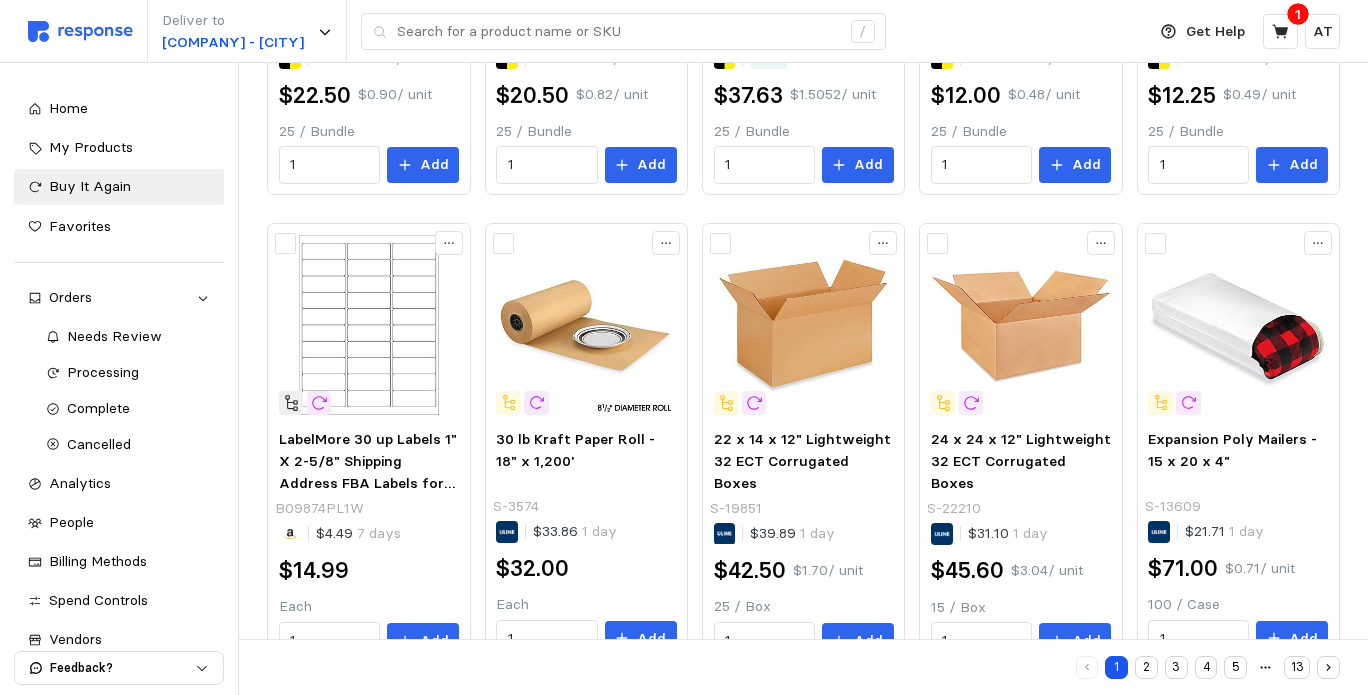 scroll, scrollTop: 1006, scrollLeft: 0, axis: vertical 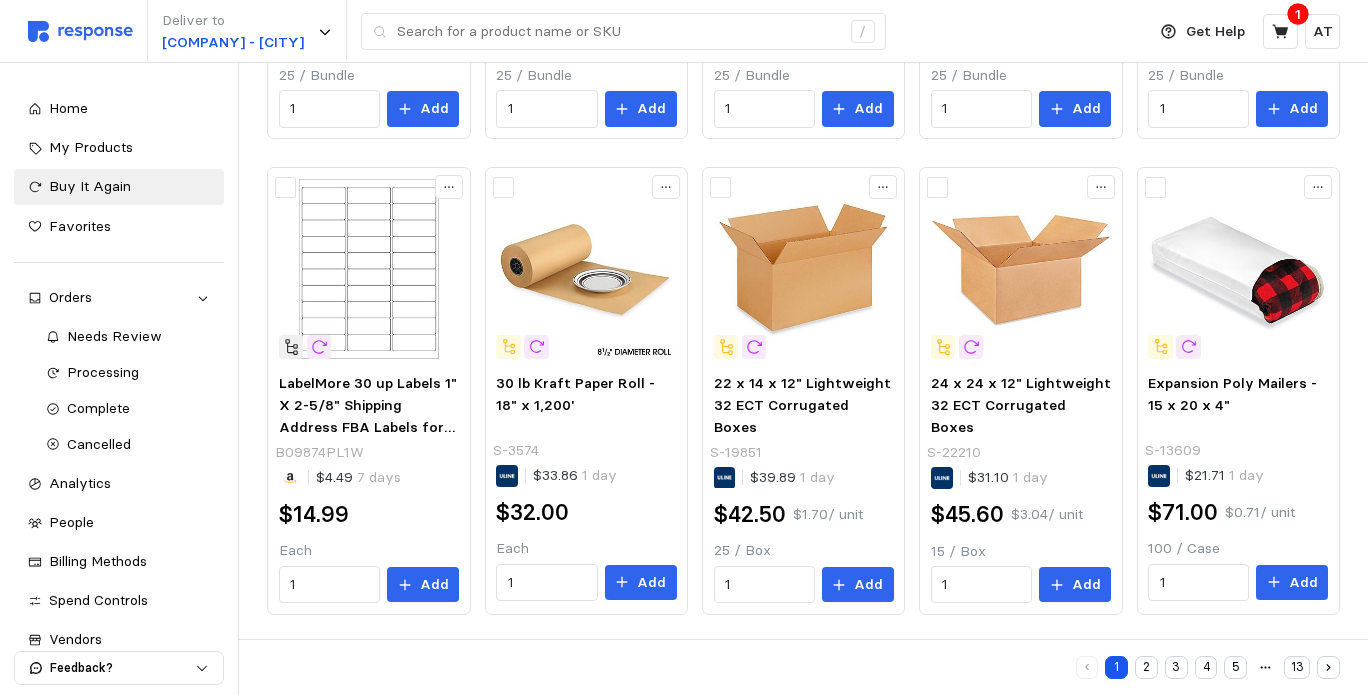 click on "2" at bounding box center [1146, 667] 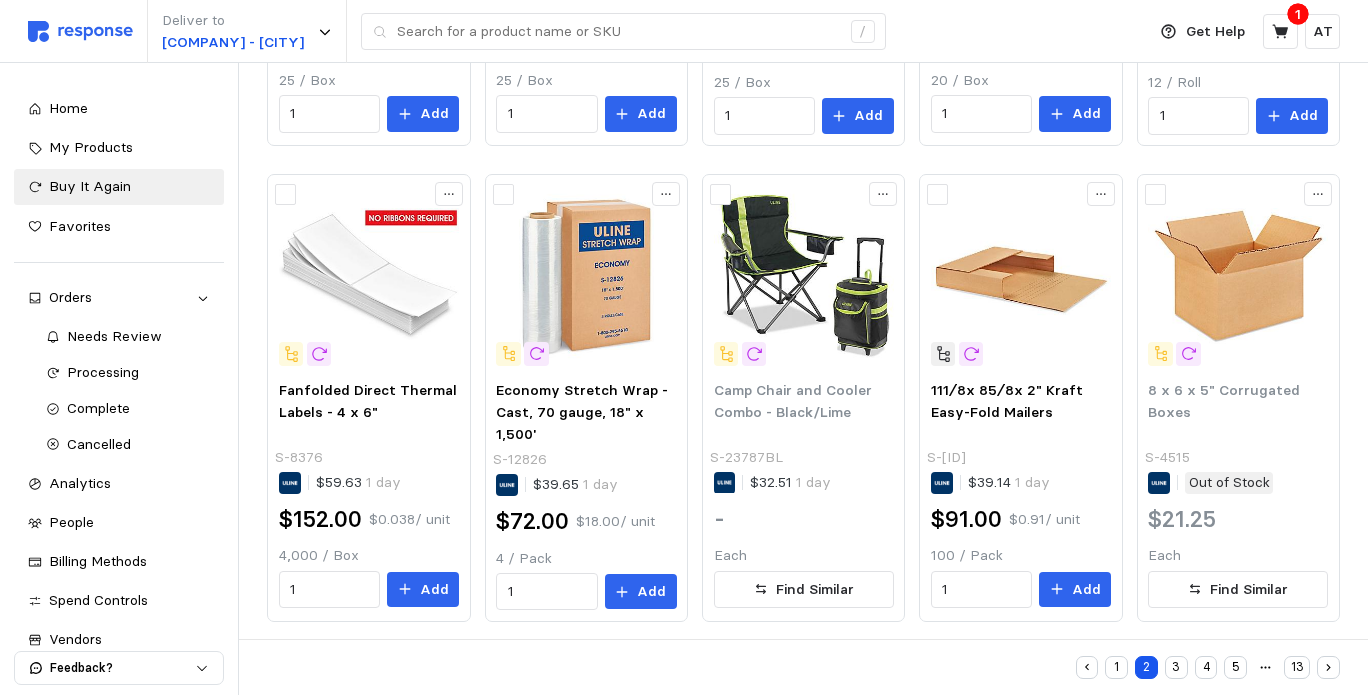 scroll, scrollTop: 1004, scrollLeft: 0, axis: vertical 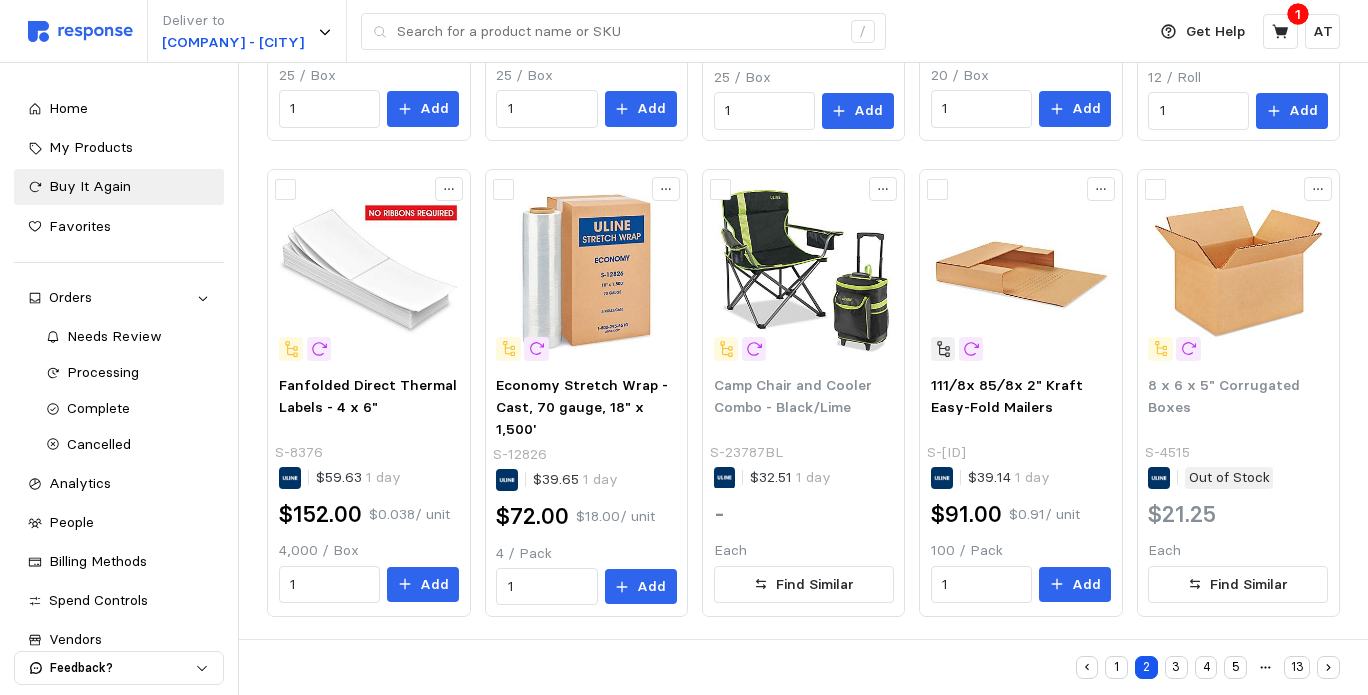 click on "3" at bounding box center (1176, 667) 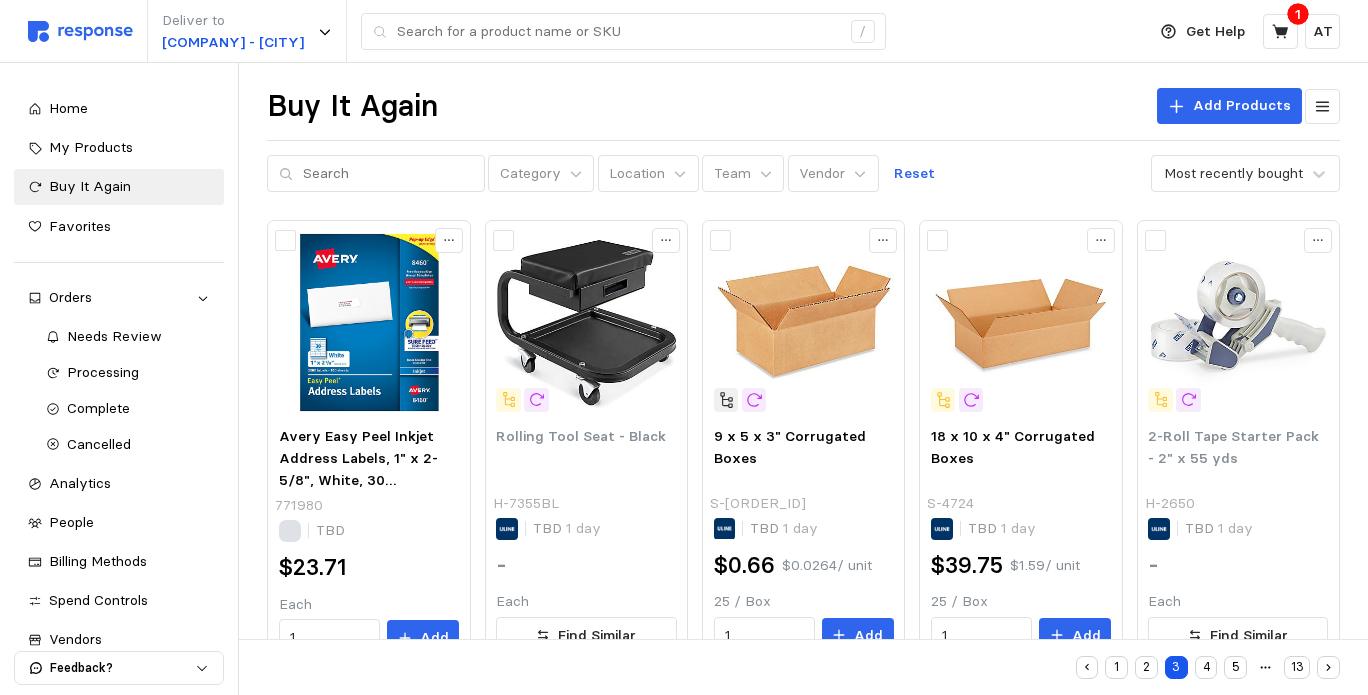 scroll, scrollTop: 0, scrollLeft: 0, axis: both 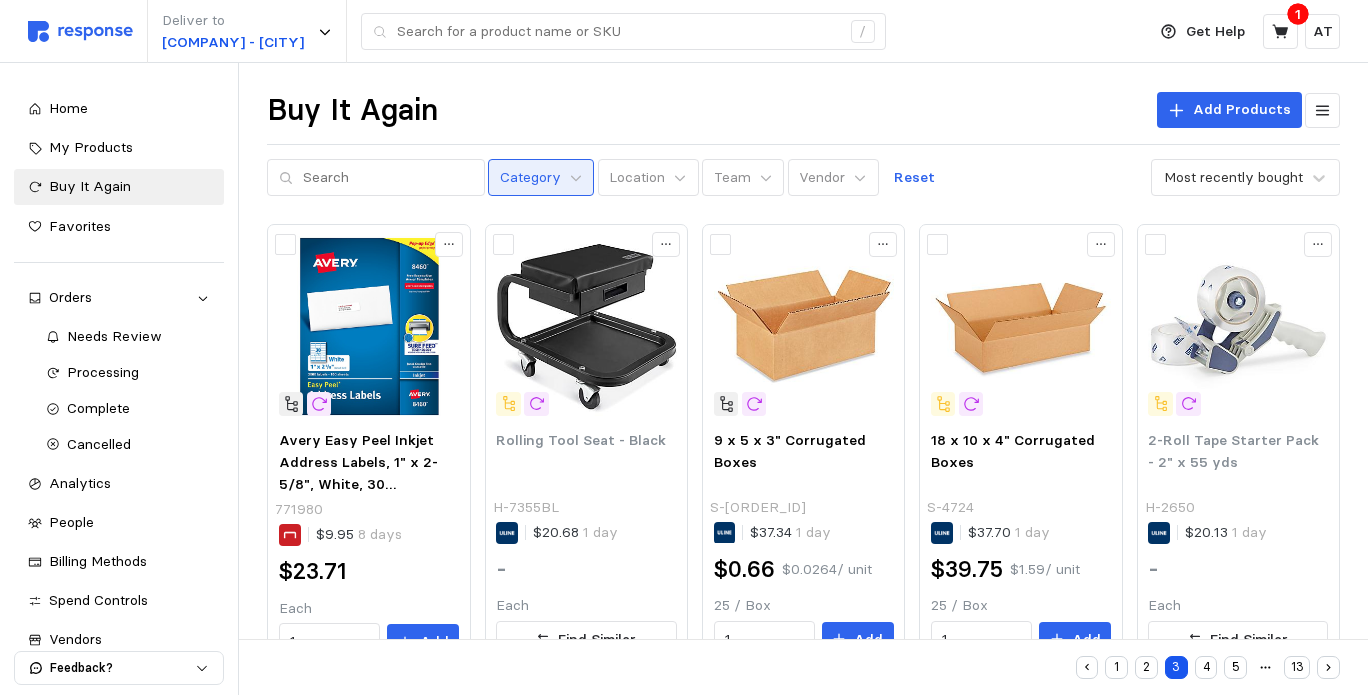 click on "Category" at bounding box center [530, 178] 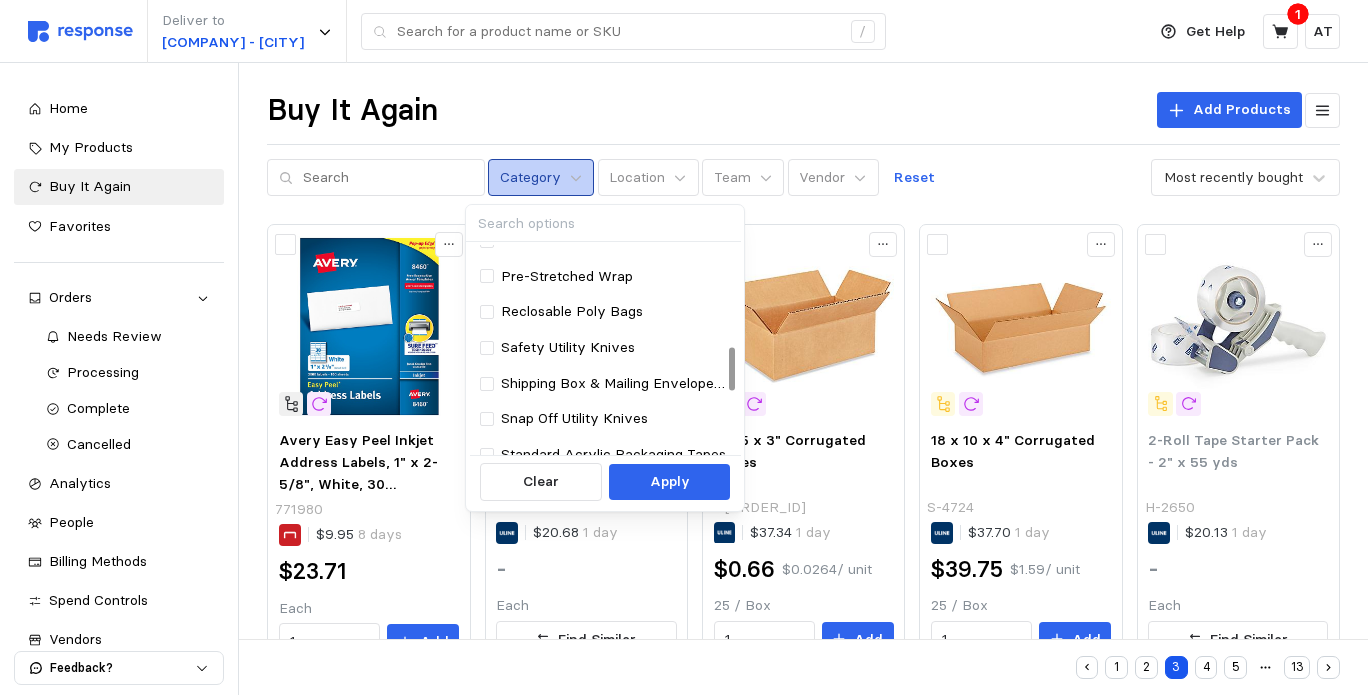 scroll, scrollTop: 488, scrollLeft: 0, axis: vertical 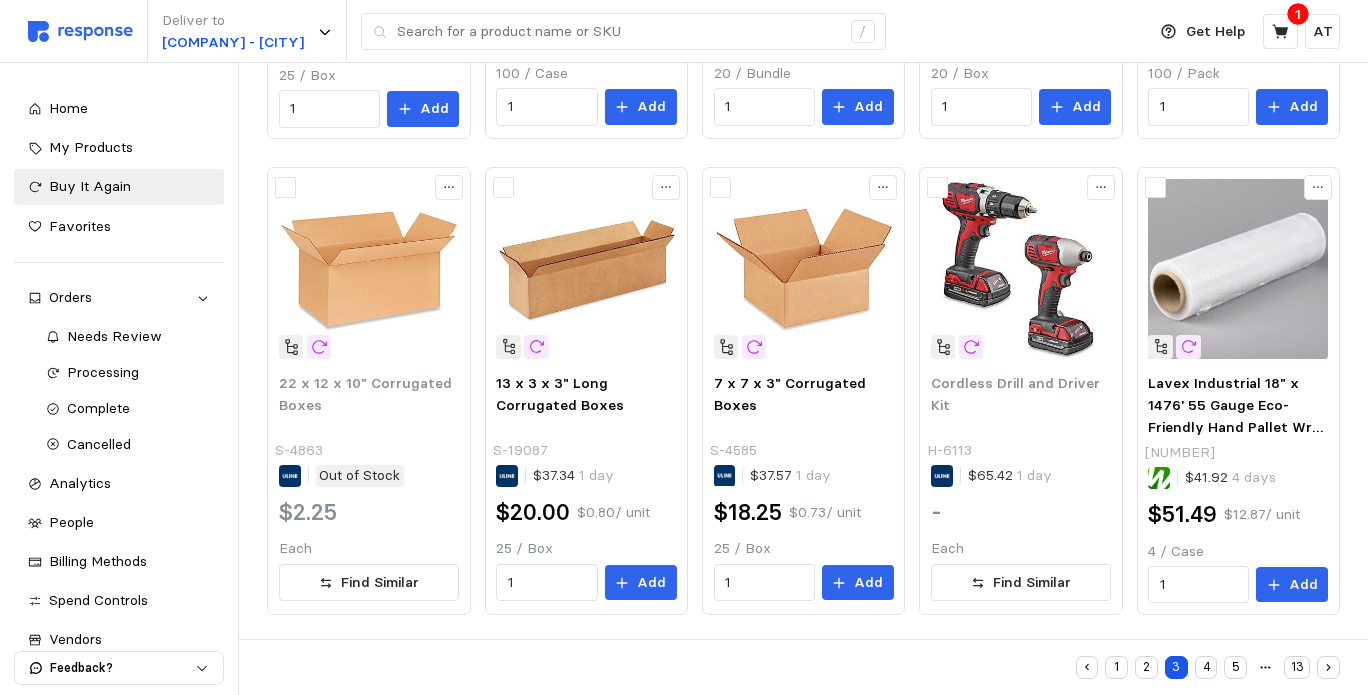 click on "4" at bounding box center [1206, 667] 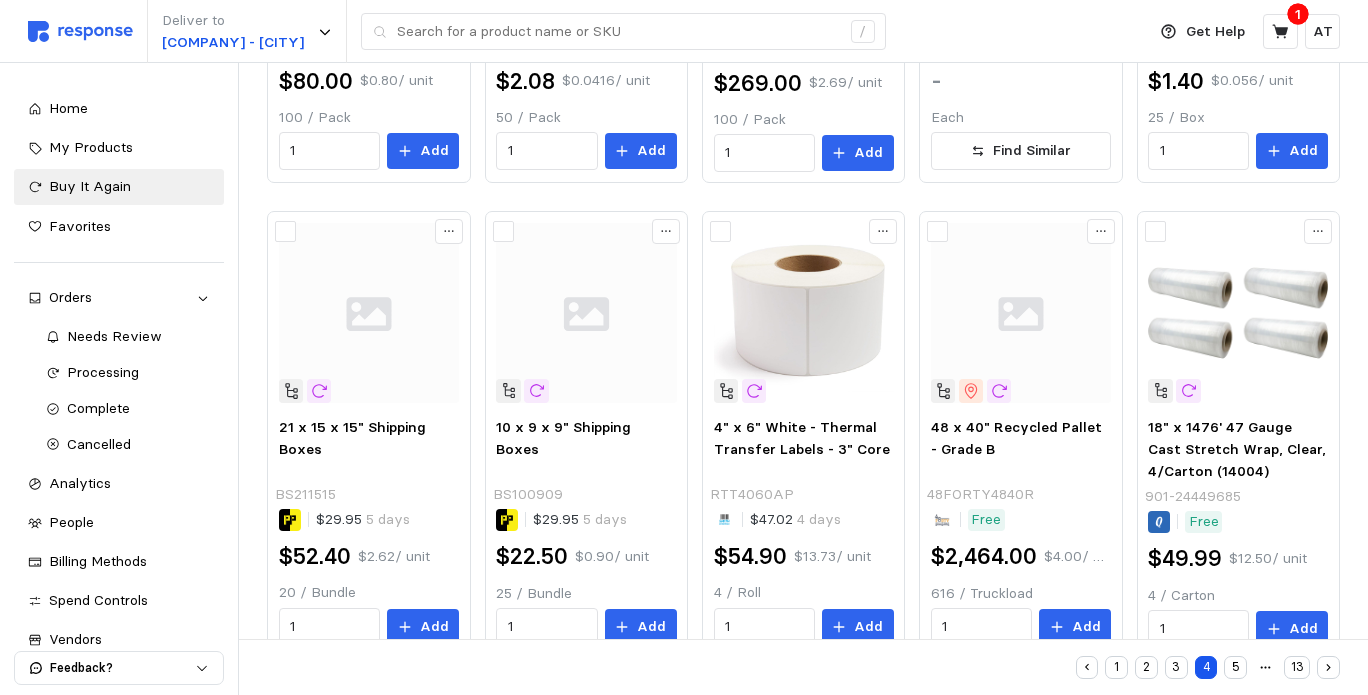 scroll, scrollTop: 1008, scrollLeft: 0, axis: vertical 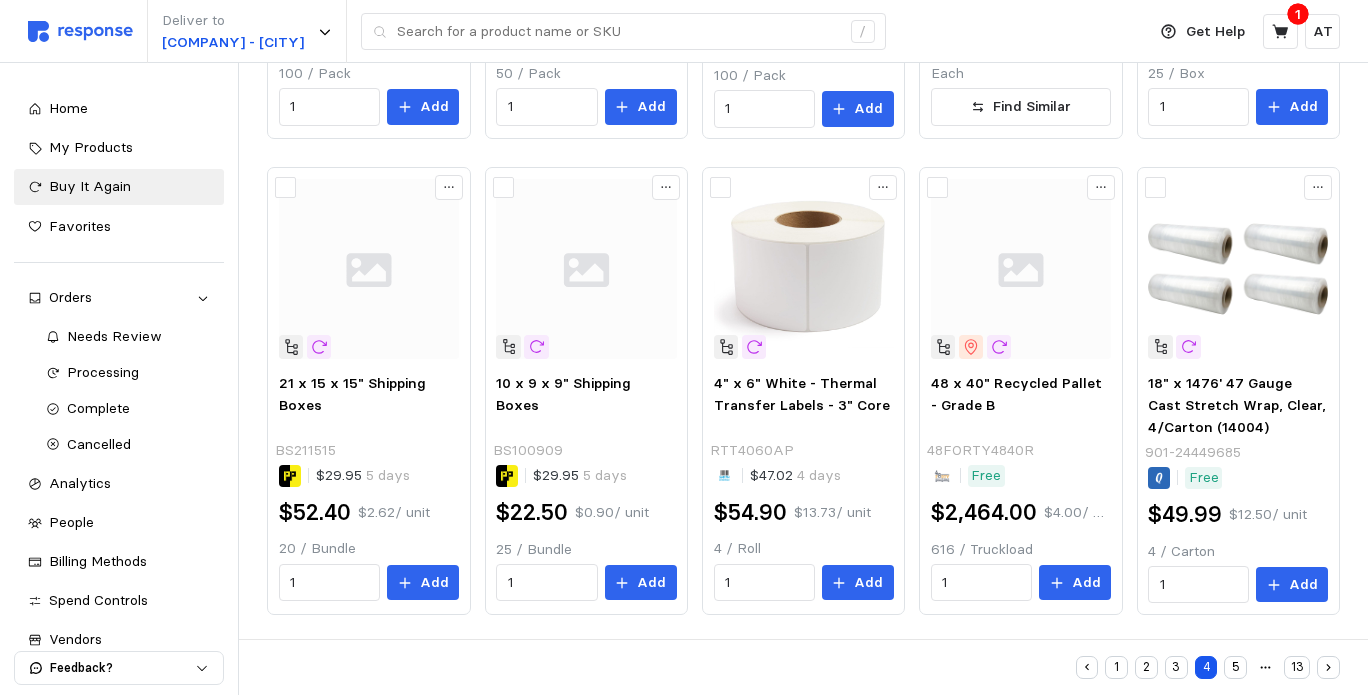 click on "5" at bounding box center [1235, 667] 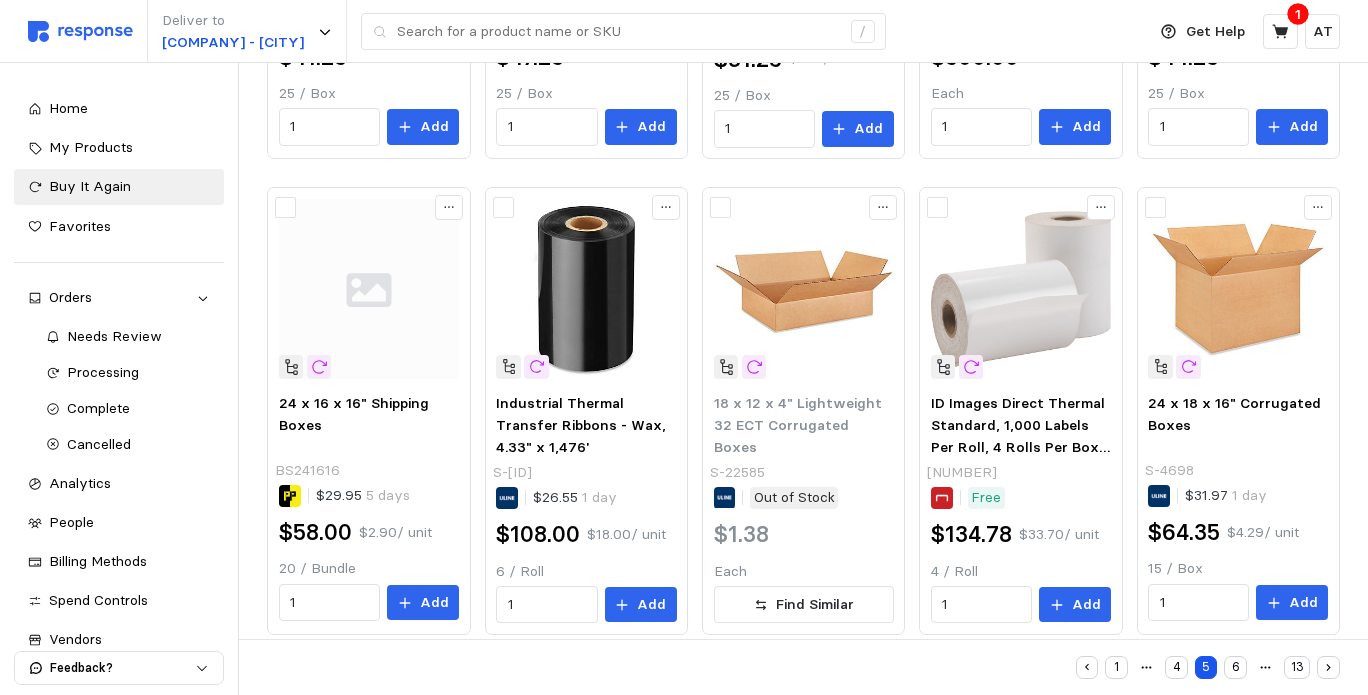 scroll, scrollTop: 1006, scrollLeft: 0, axis: vertical 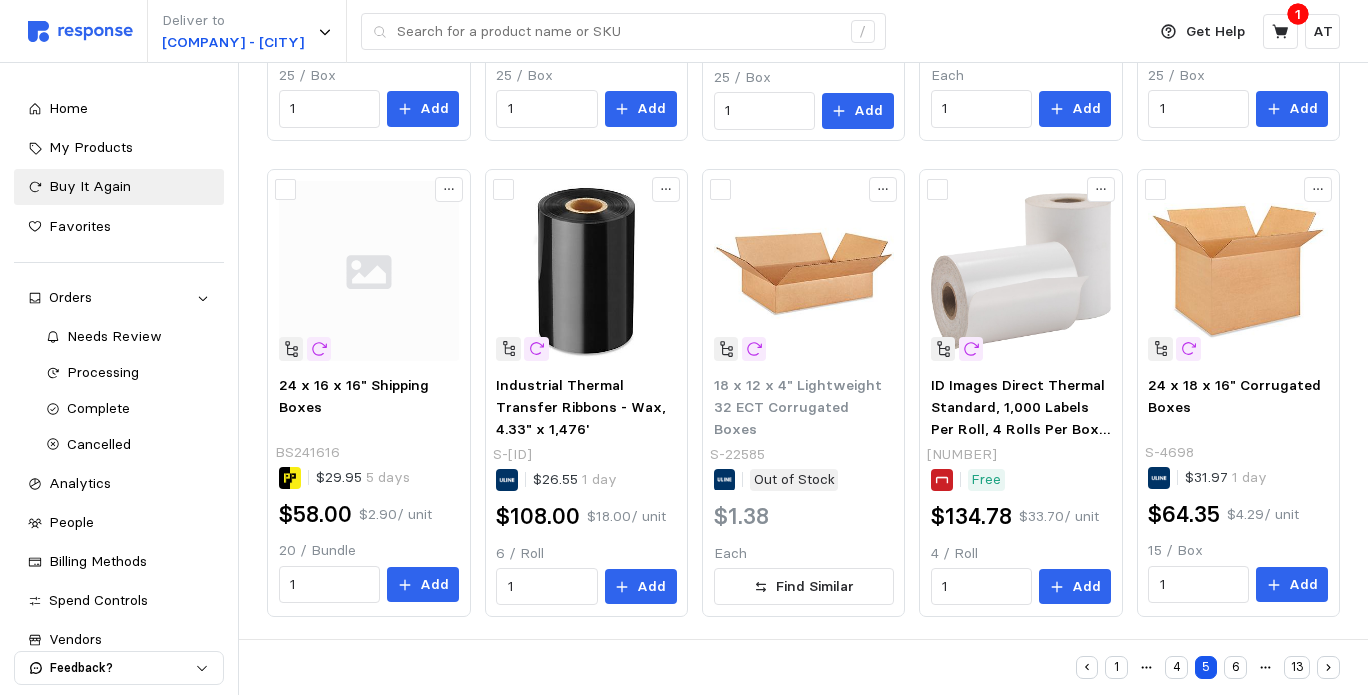 click on "6" at bounding box center (1235, 667) 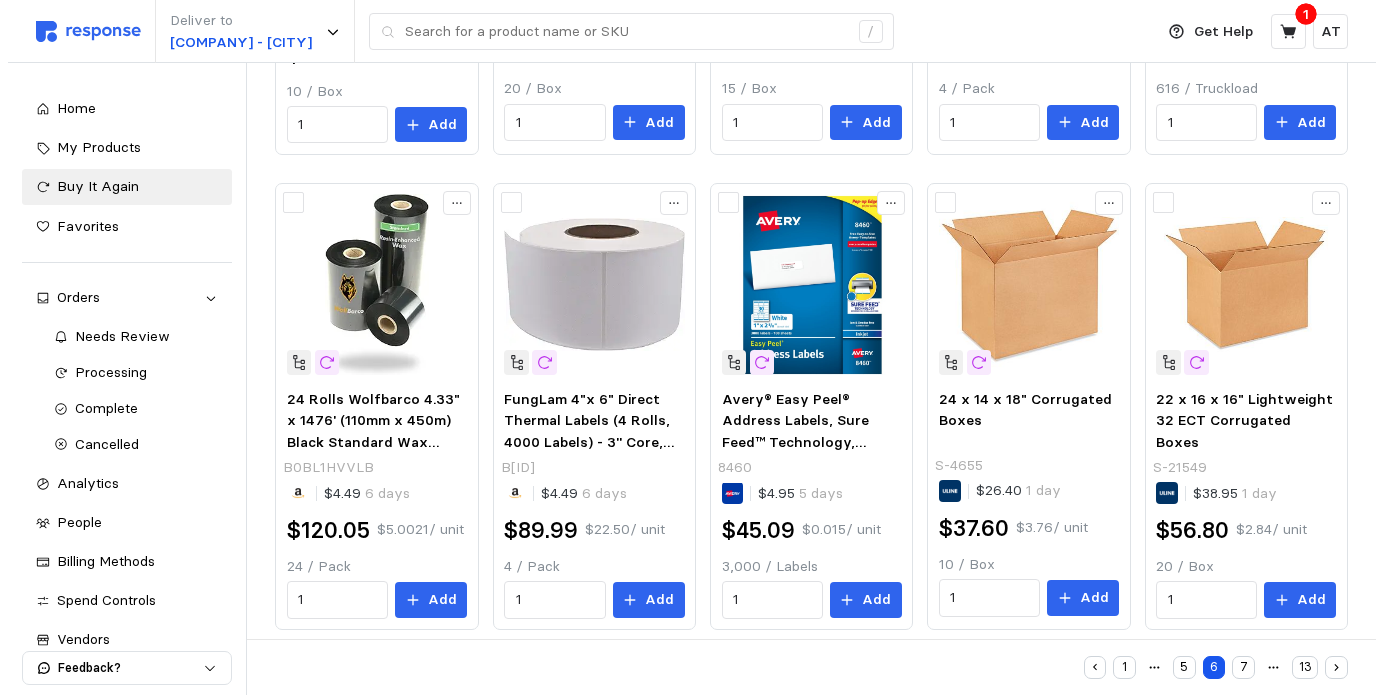 scroll, scrollTop: 520, scrollLeft: 0, axis: vertical 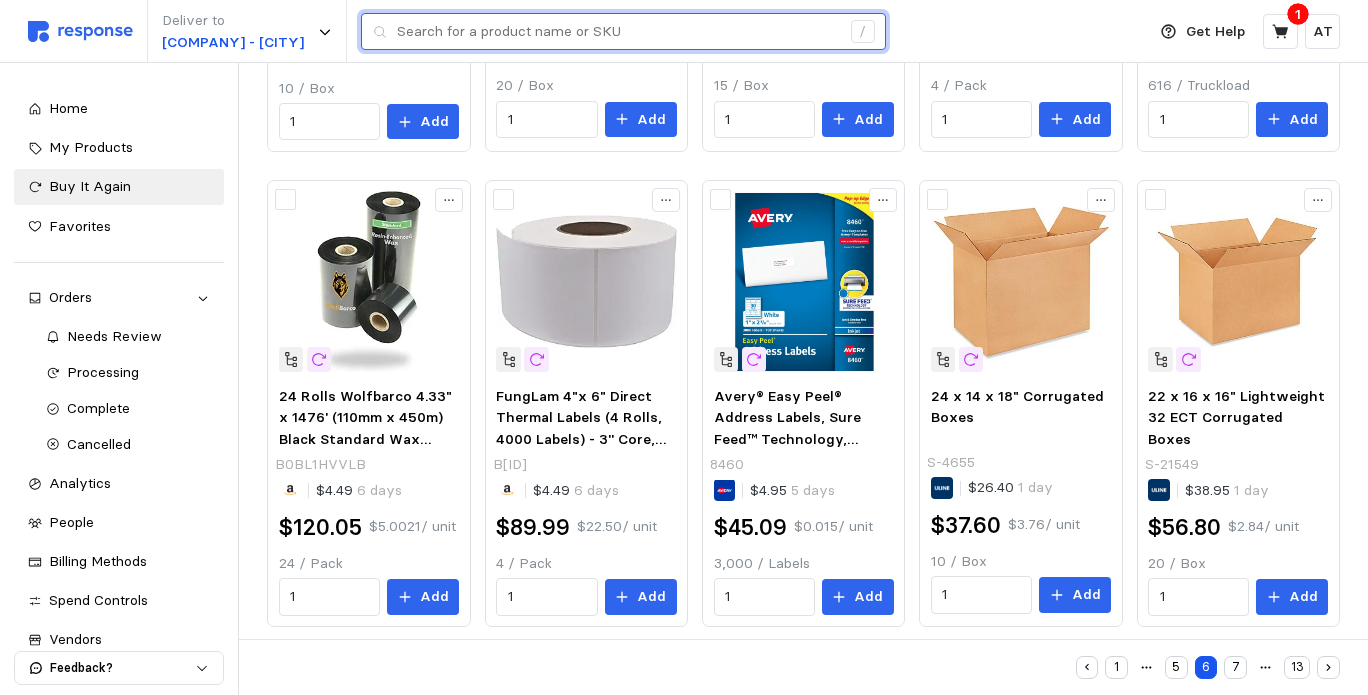 click at bounding box center [618, 32] 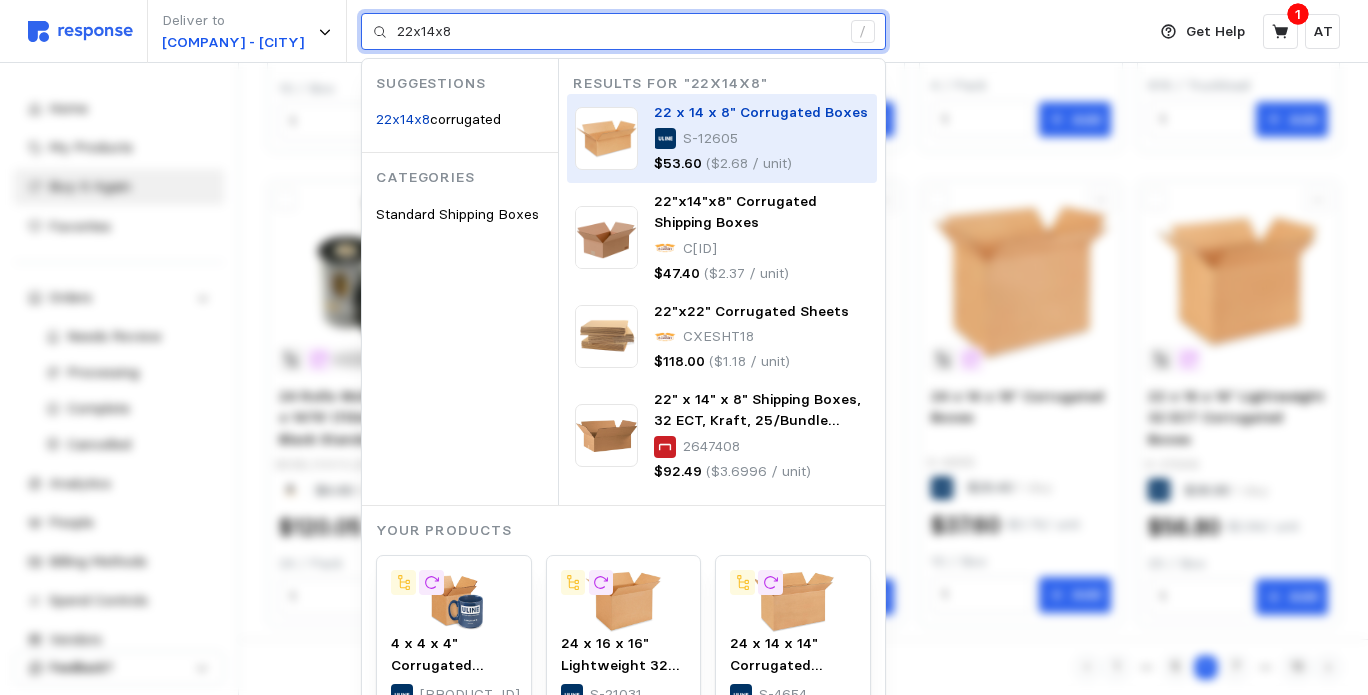 click on "22"x14"x8" Corrugated Shipping Boxes" at bounding box center [735, 212] 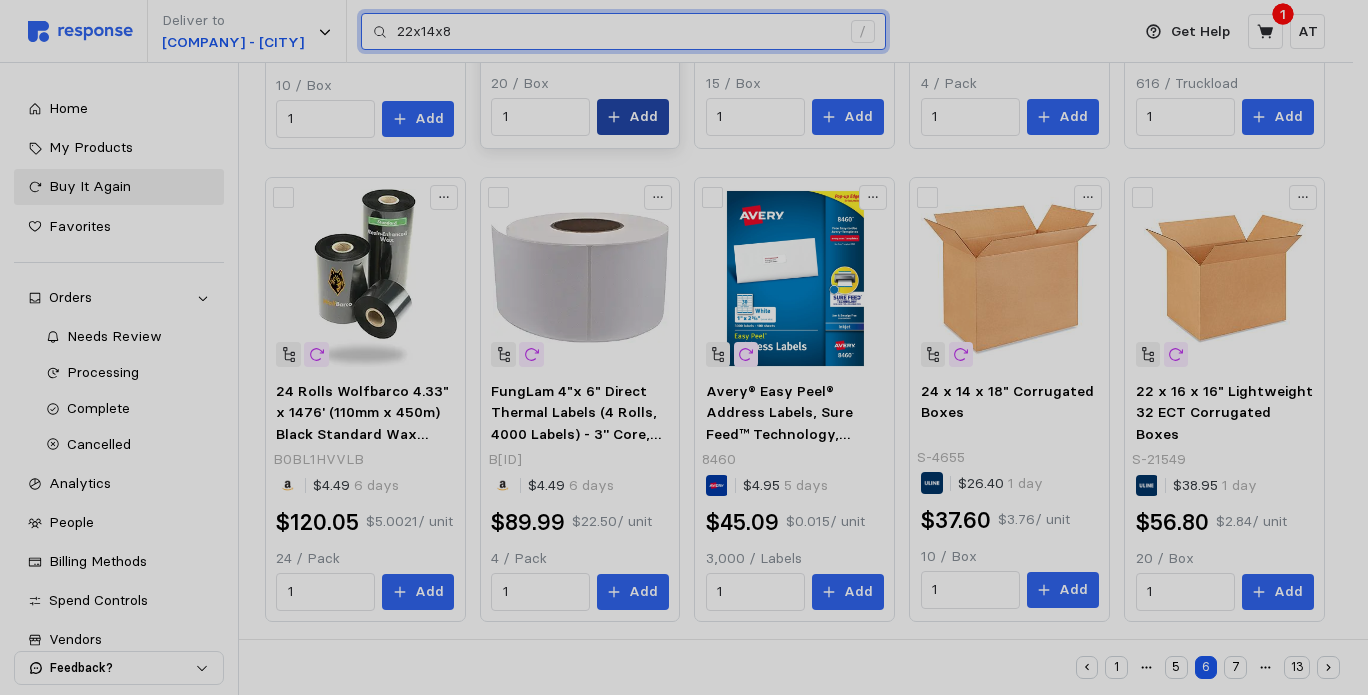 type on "22x14x8" 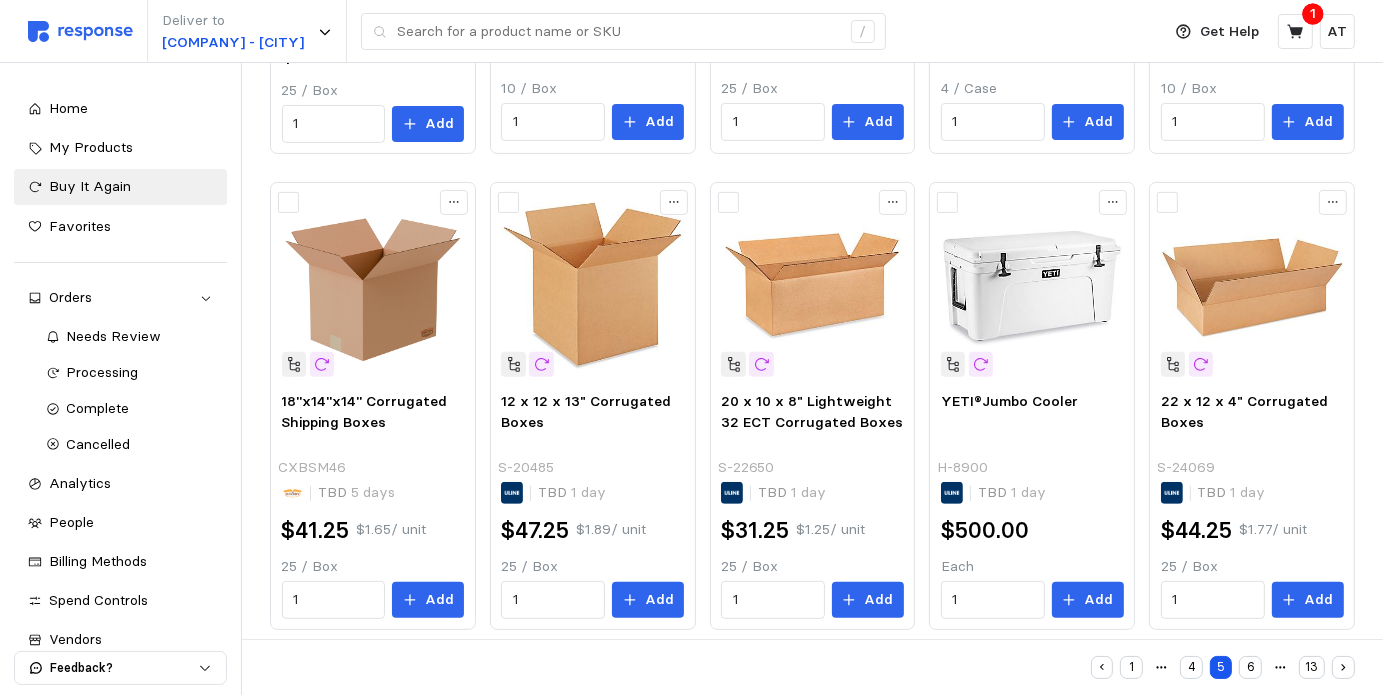 scroll, scrollTop: 1006, scrollLeft: 0, axis: vertical 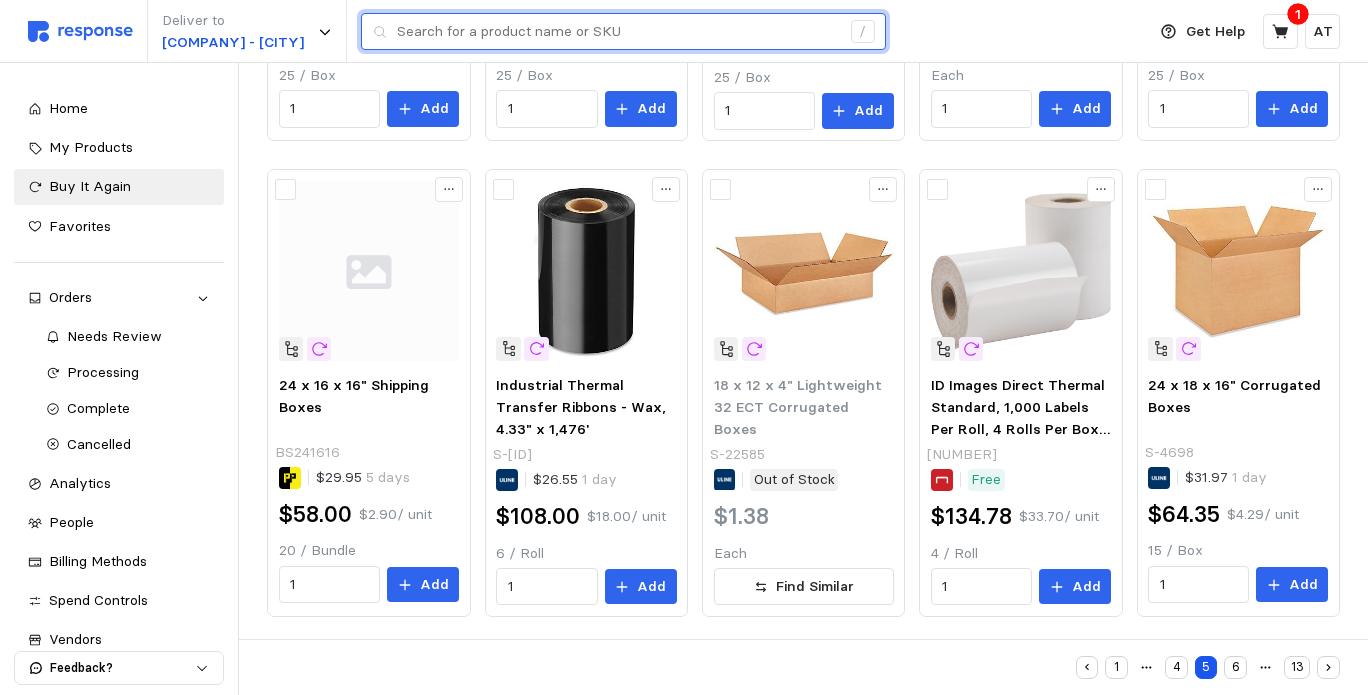 click at bounding box center (618, 32) 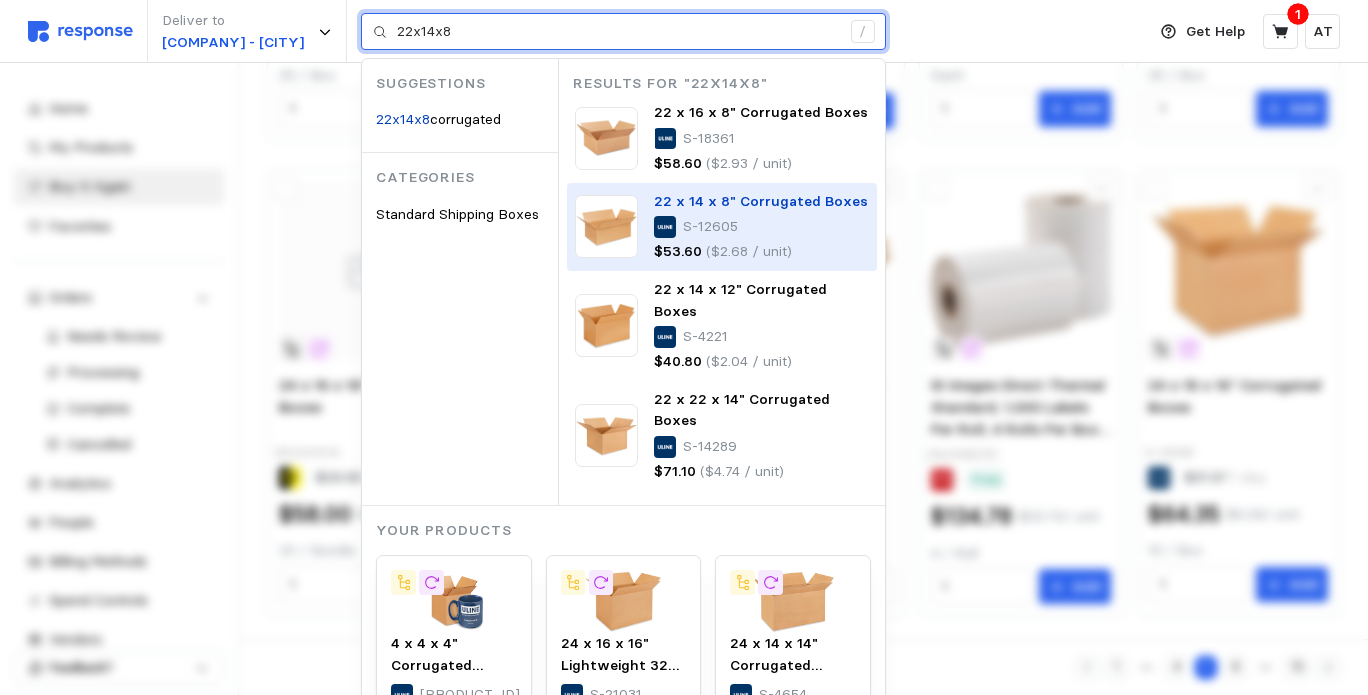 click on "S-12605" at bounding box center [710, 227] 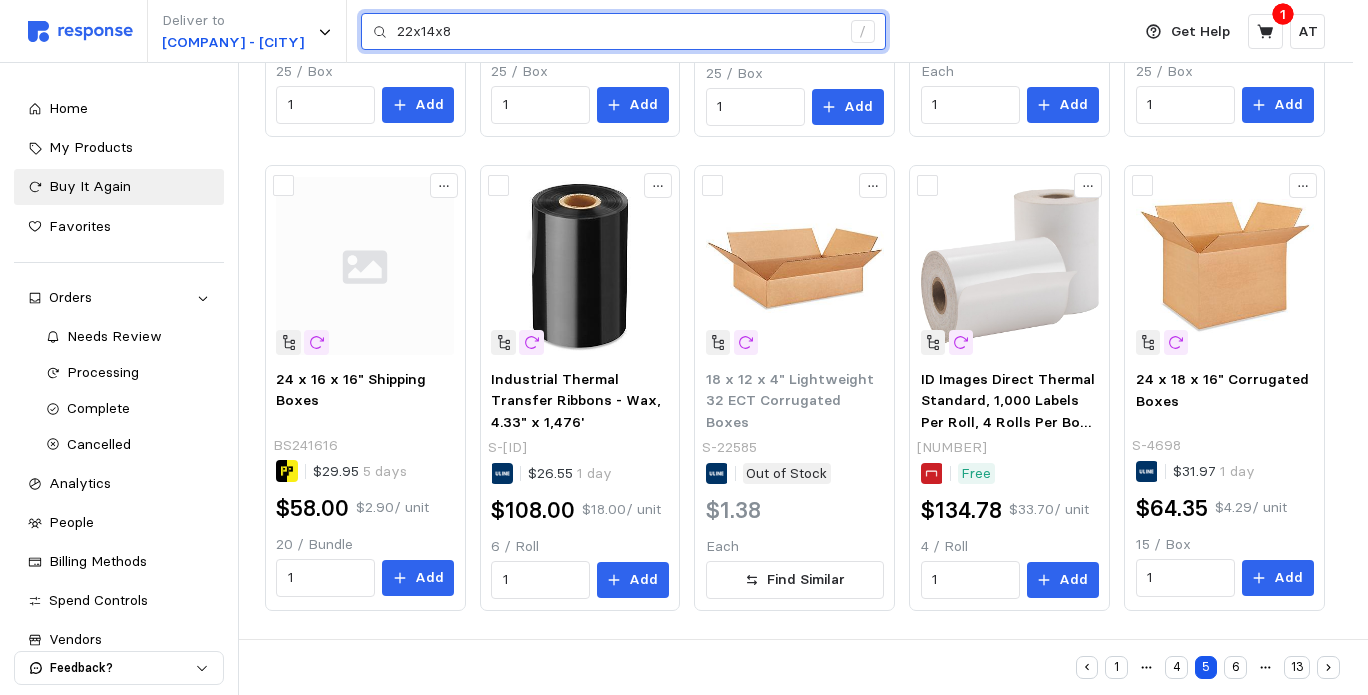 type on "22x14x8" 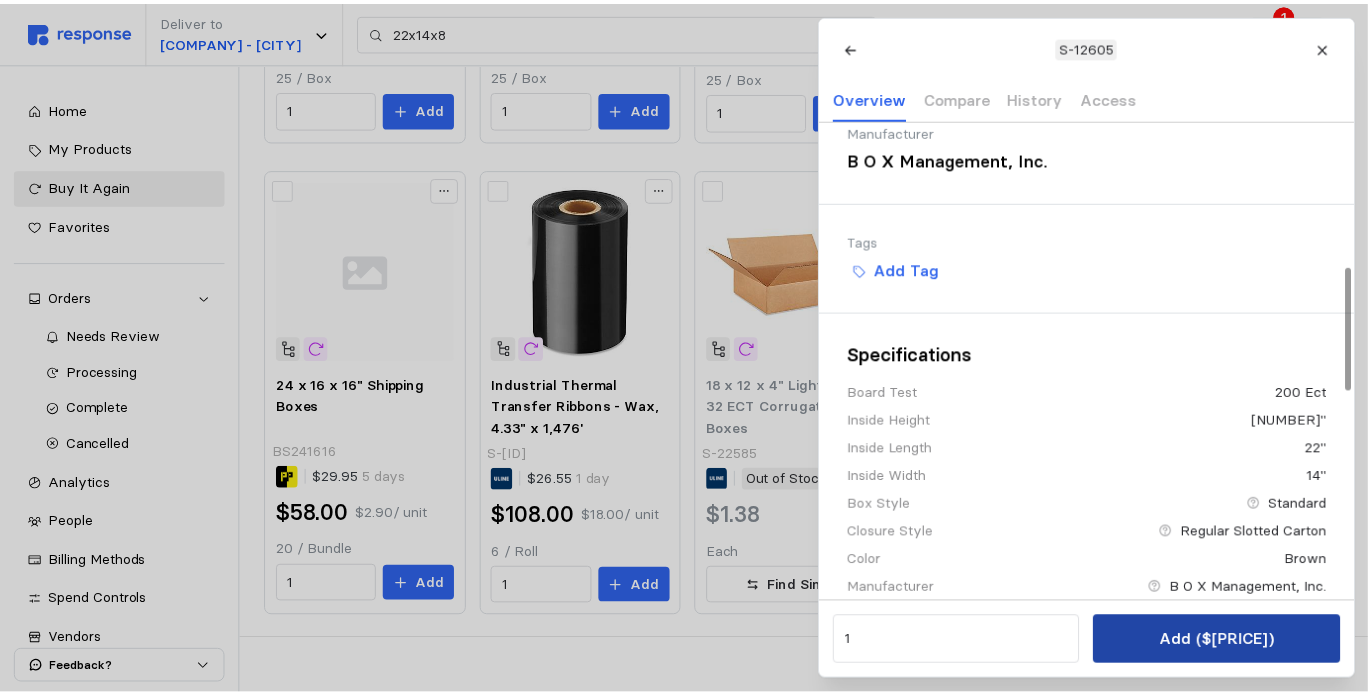 scroll, scrollTop: 667, scrollLeft: 0, axis: vertical 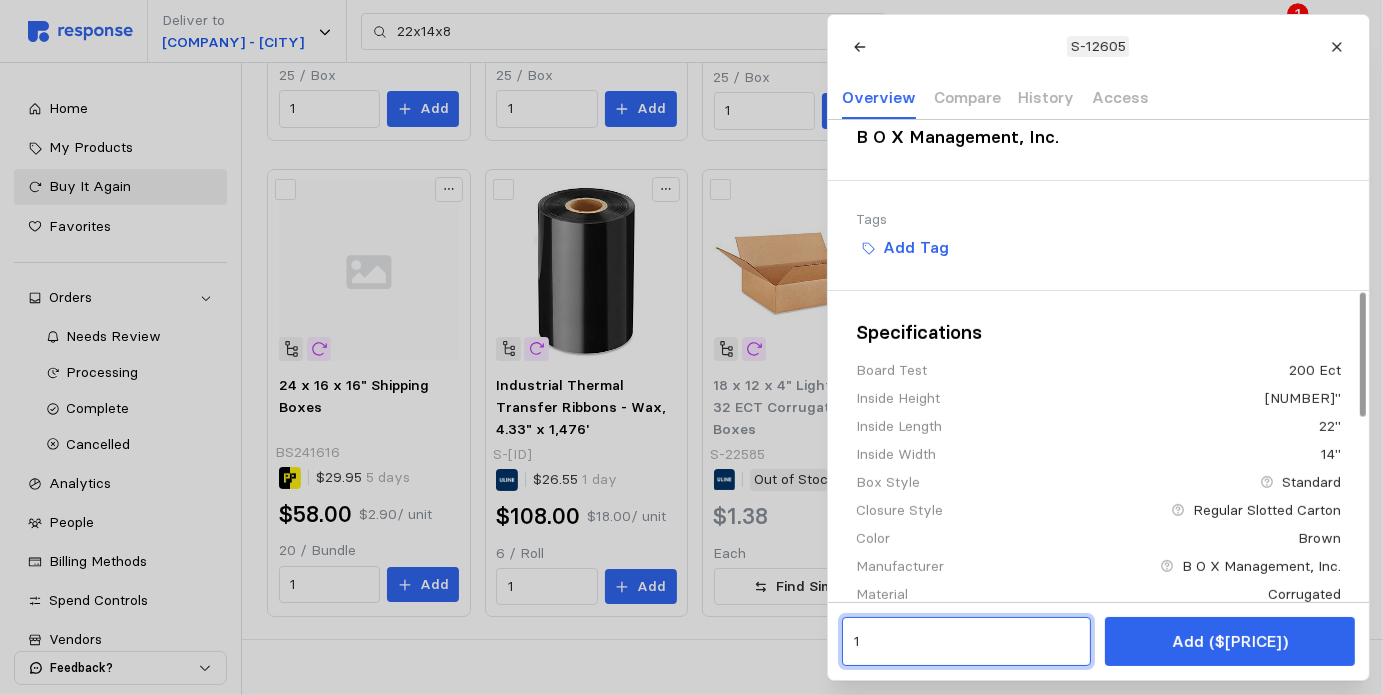 click on "1" at bounding box center [966, 642] 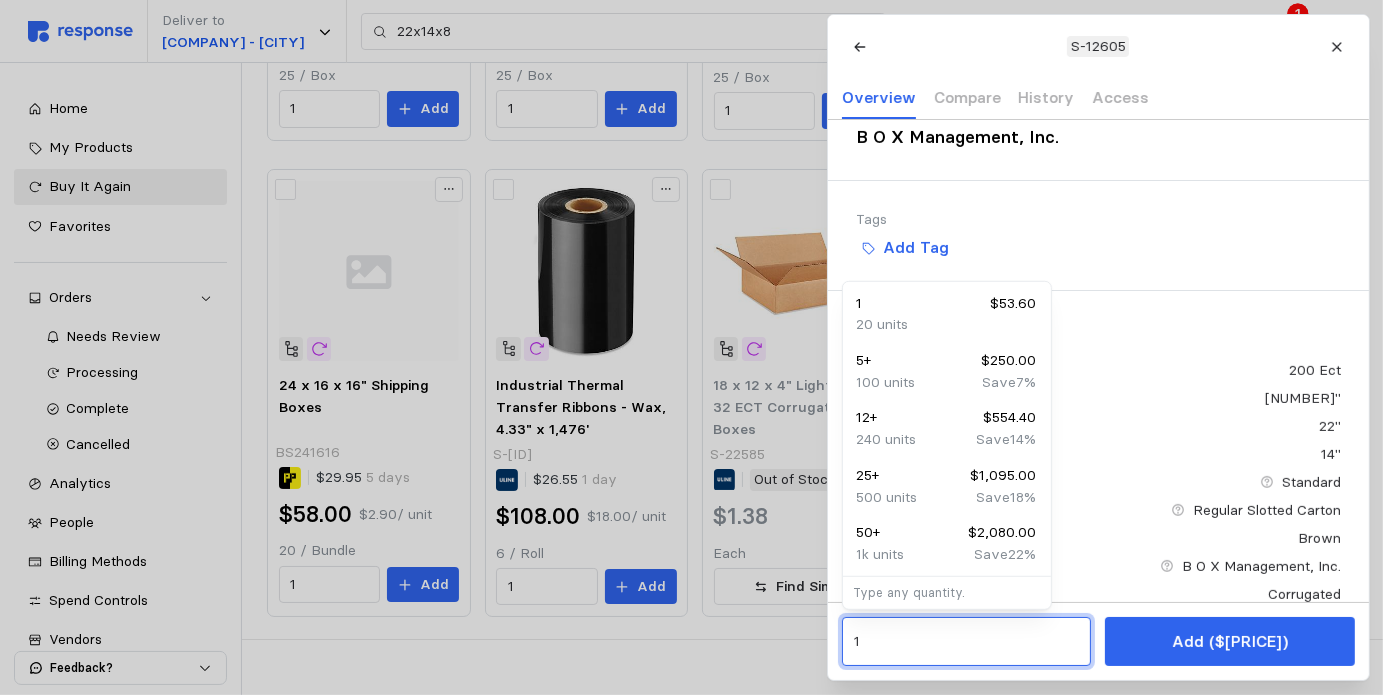 click on "5 + $250.00" at bounding box center [947, 361] 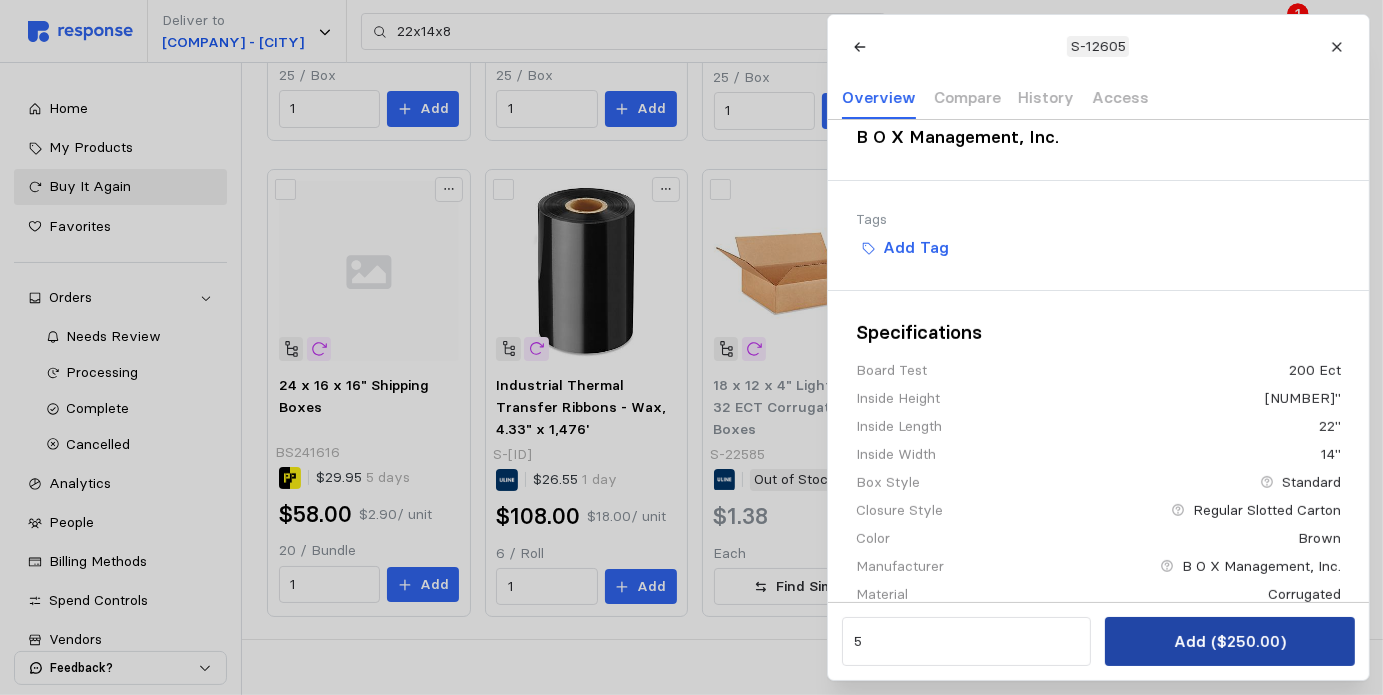 click on "Add ($250.00)" at bounding box center [1229, 641] 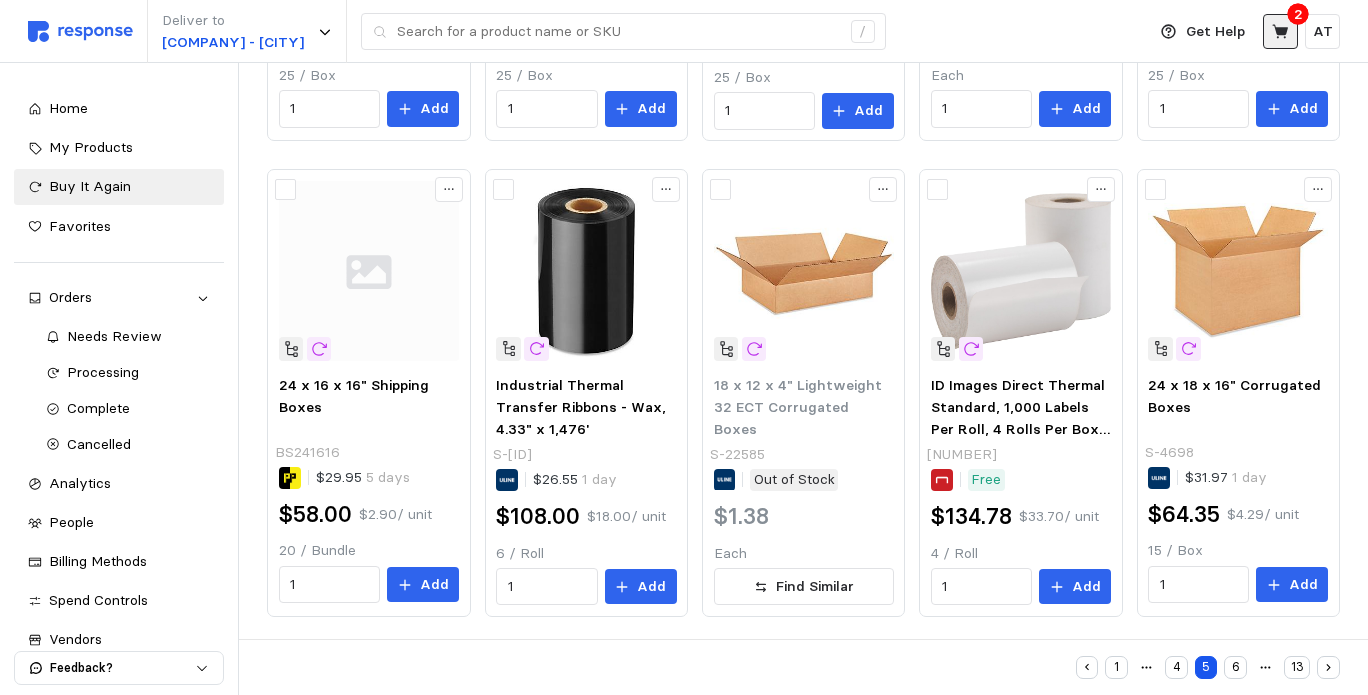 click at bounding box center (1280, 31) 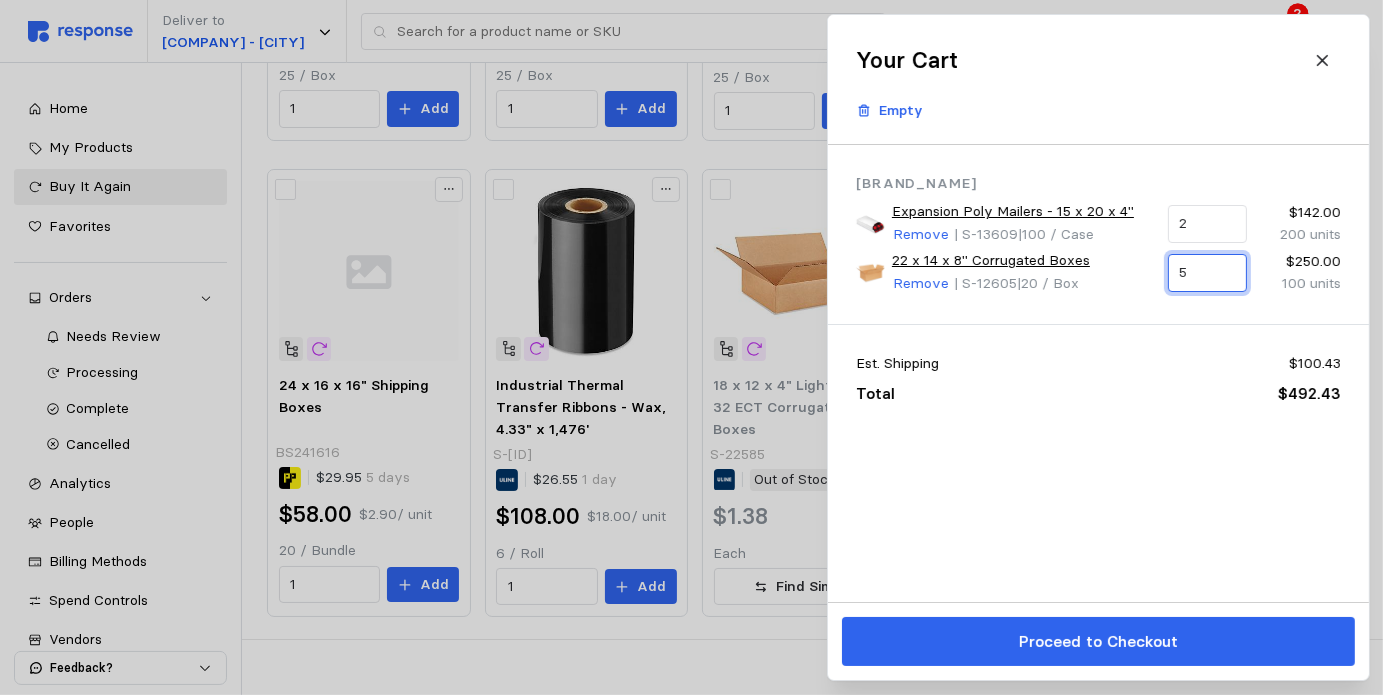 click on "5" at bounding box center (1207, 273) 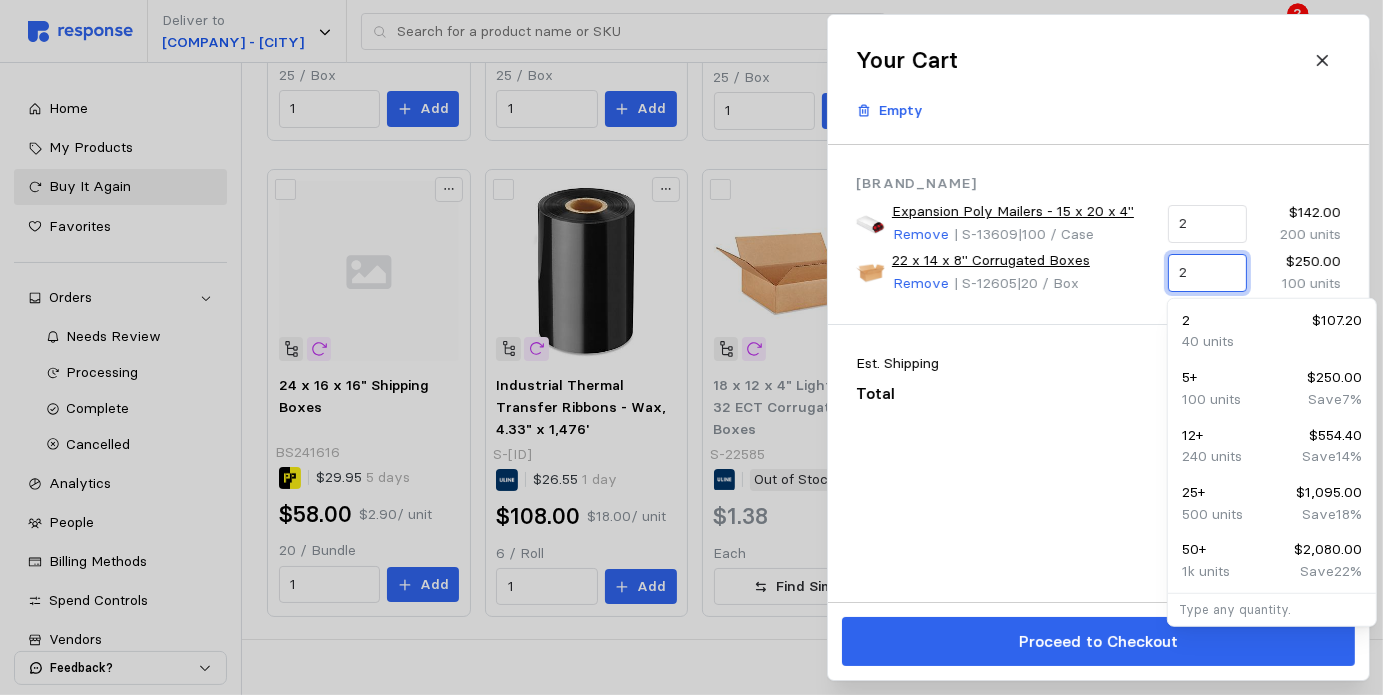type on "2" 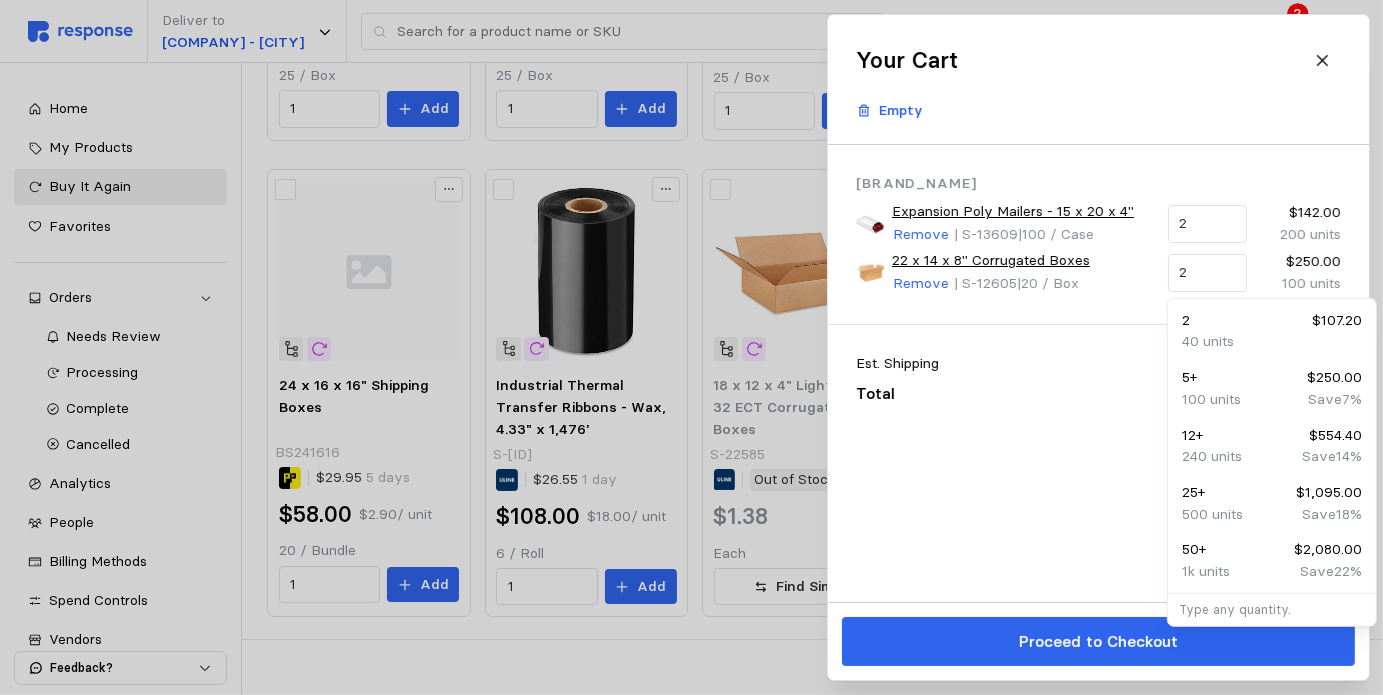 click on "Est. Shipping $100.43 Total $492.43" at bounding box center [1098, 379] 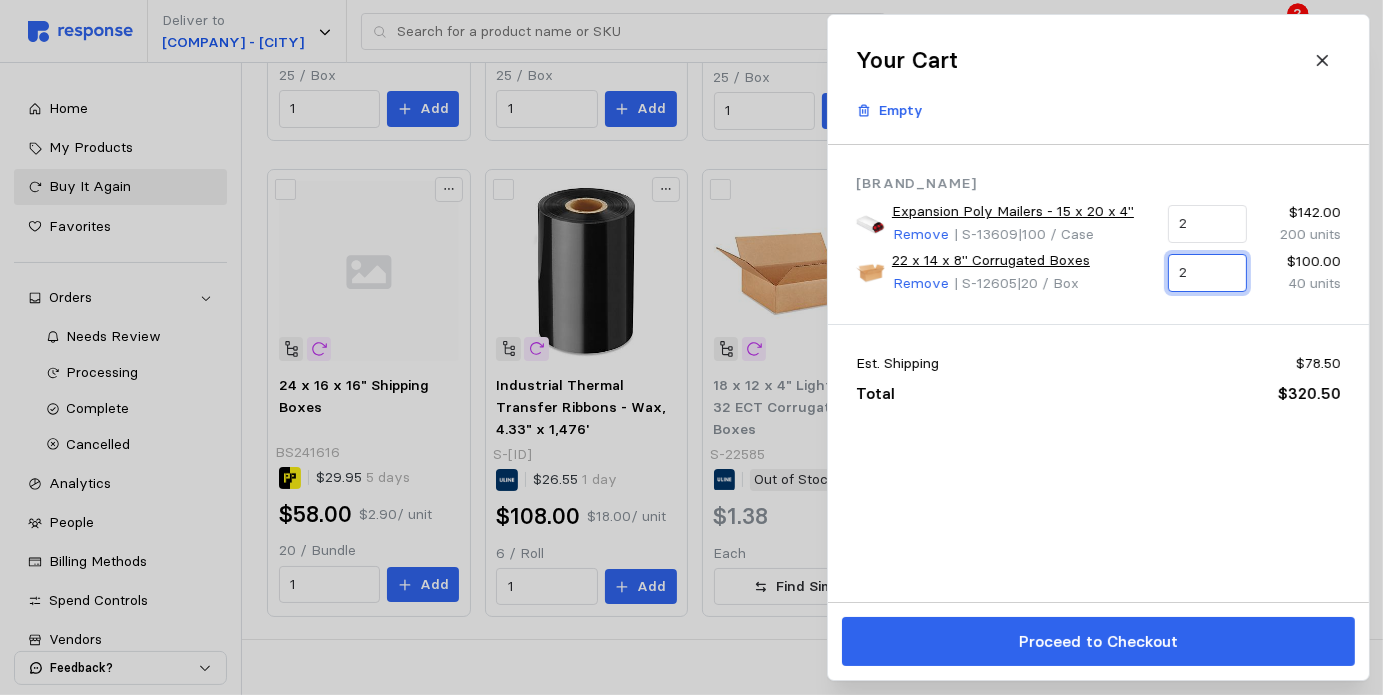 click on "2" at bounding box center [1207, 273] 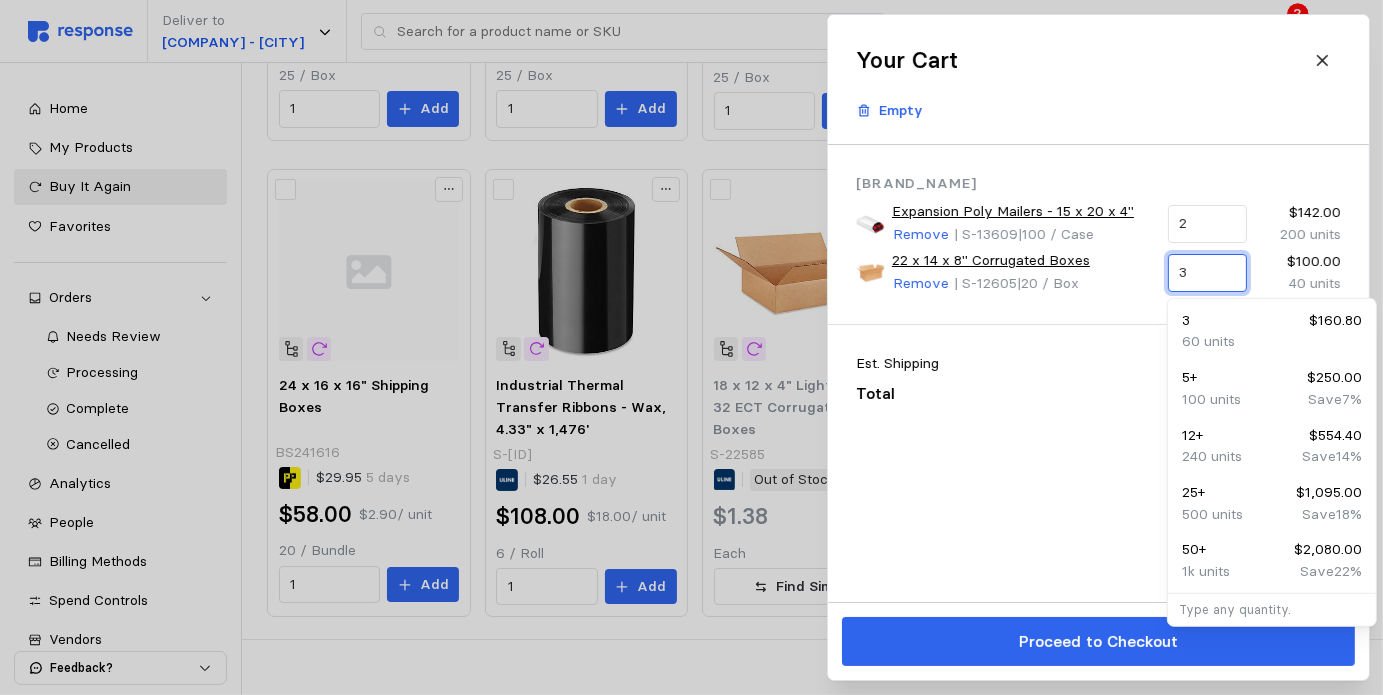 type on "3" 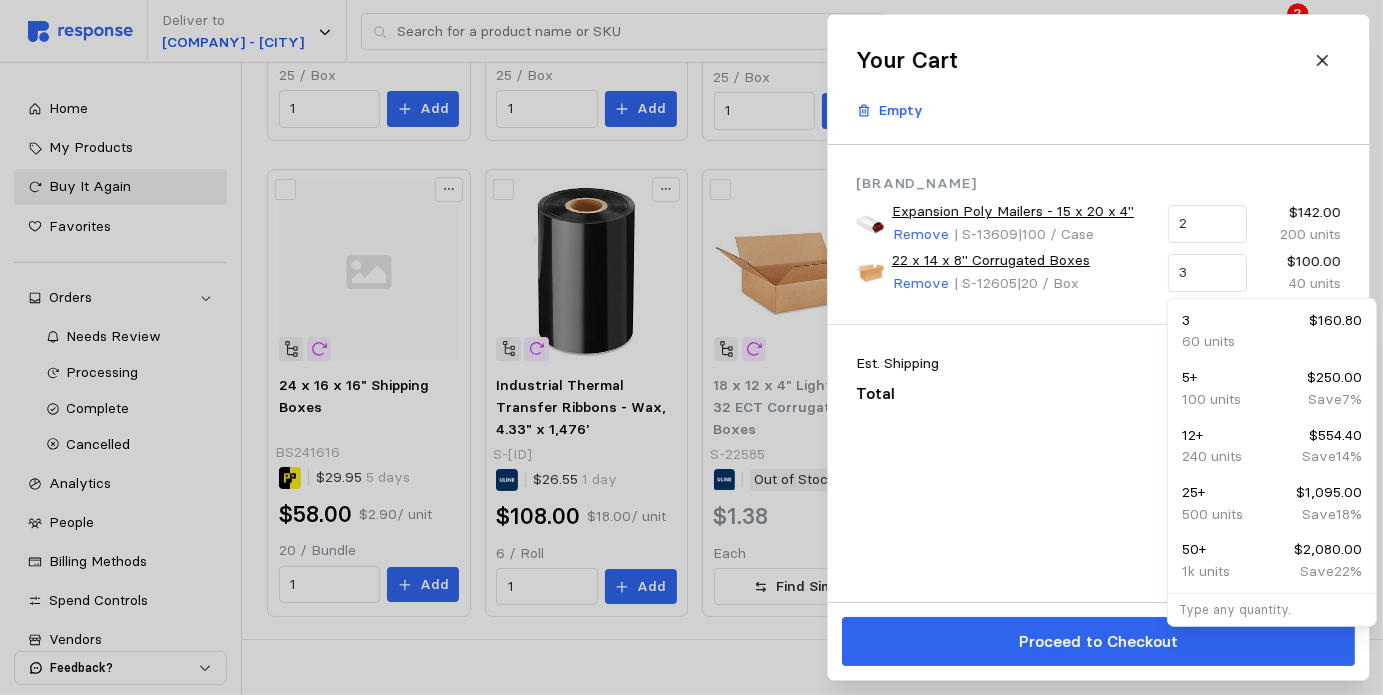 click on "Uline Expansion Poly Mailers - 15 x 20 x 4" Remove |    S-13609  |  100 / Case 2 $142.00 200 units 22 x 14 x 8" Corrugated Boxes Remove |    S-12605  |  20 / Box 3 $100.00 40 units Est. Shipping $78.50 Total $320.50" at bounding box center [1098, 373] 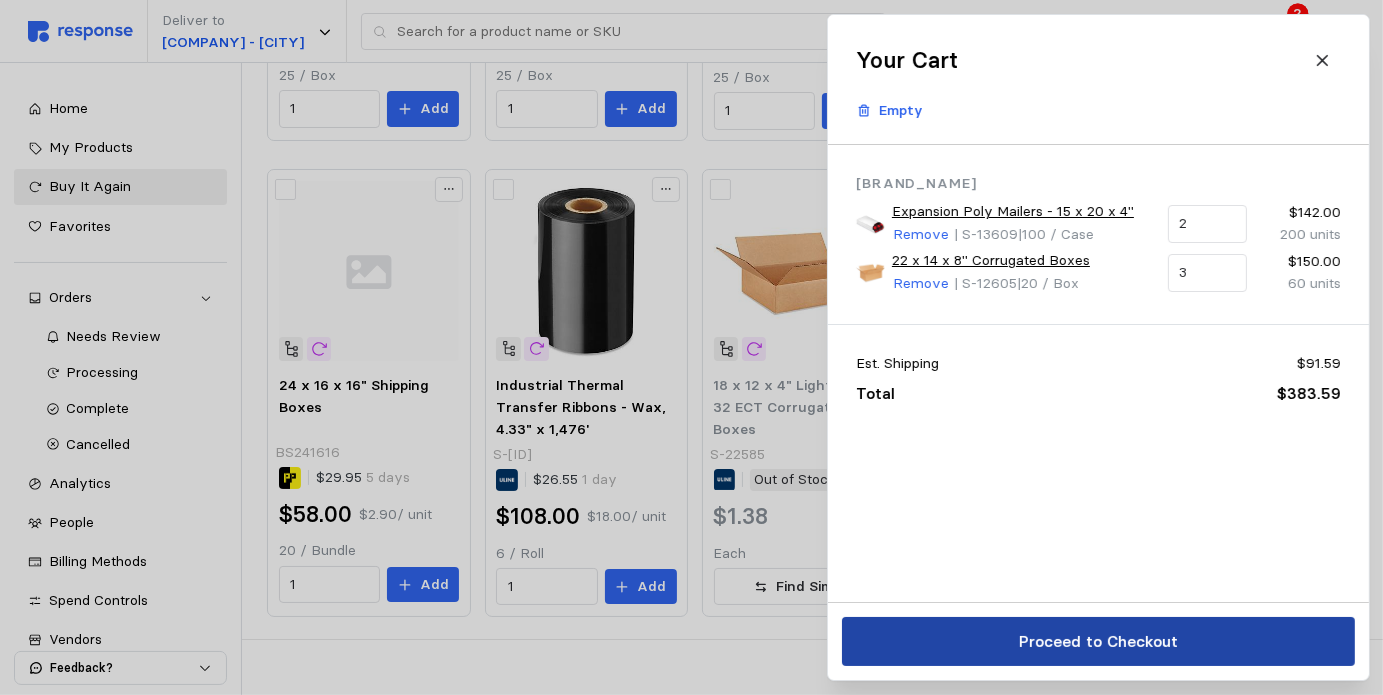 click on "Proceed to Checkout" at bounding box center [1097, 641] 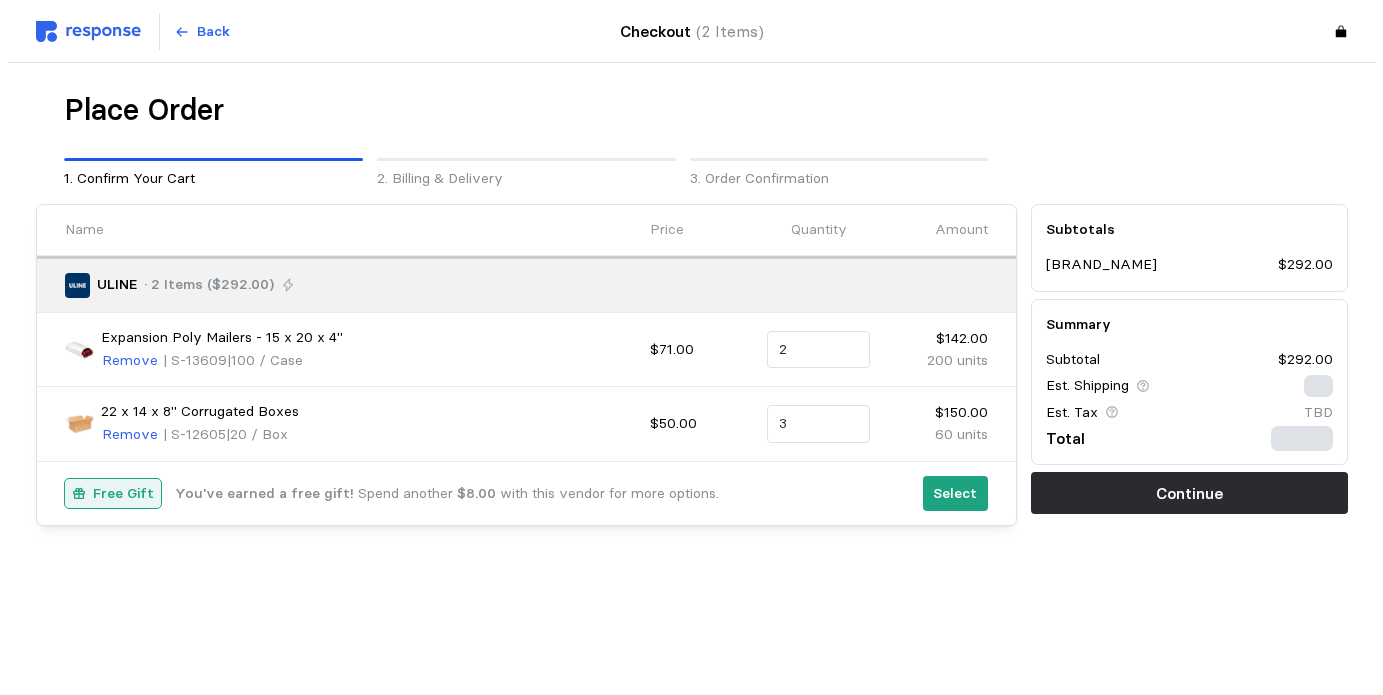 scroll, scrollTop: 0, scrollLeft: 0, axis: both 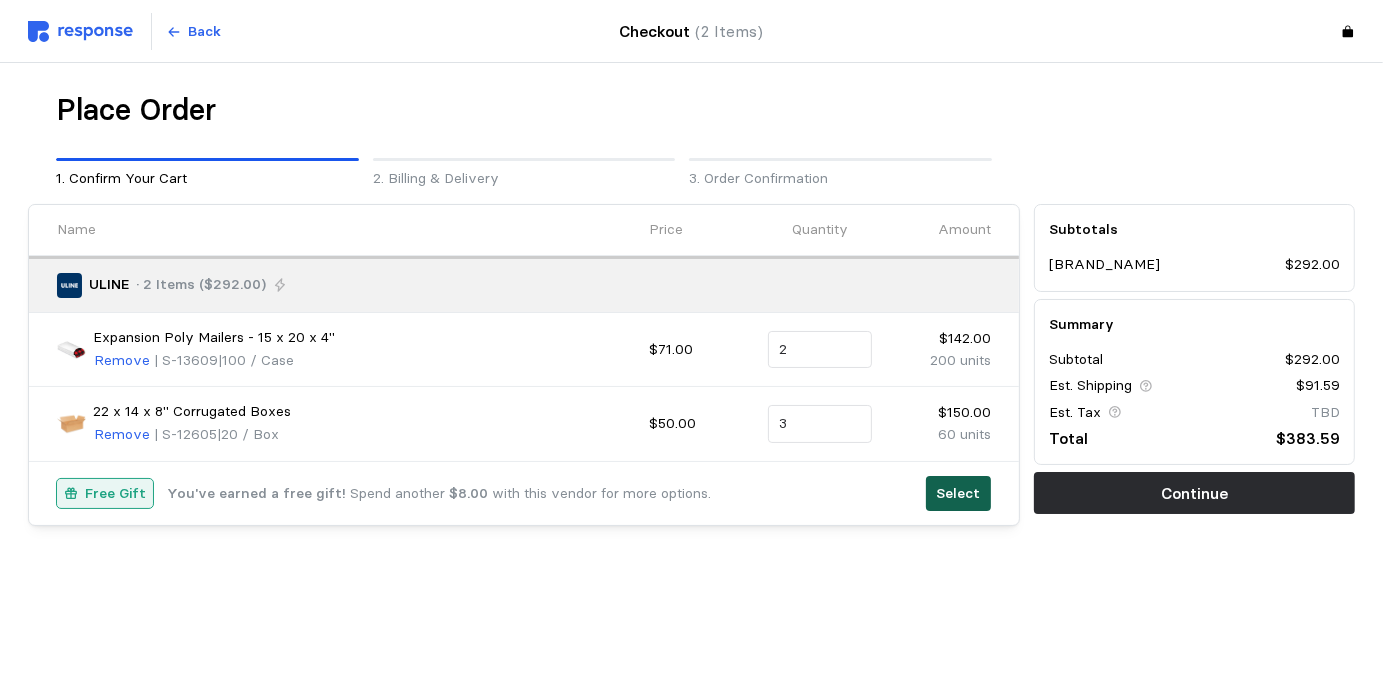 click on "Select" at bounding box center (958, 494) 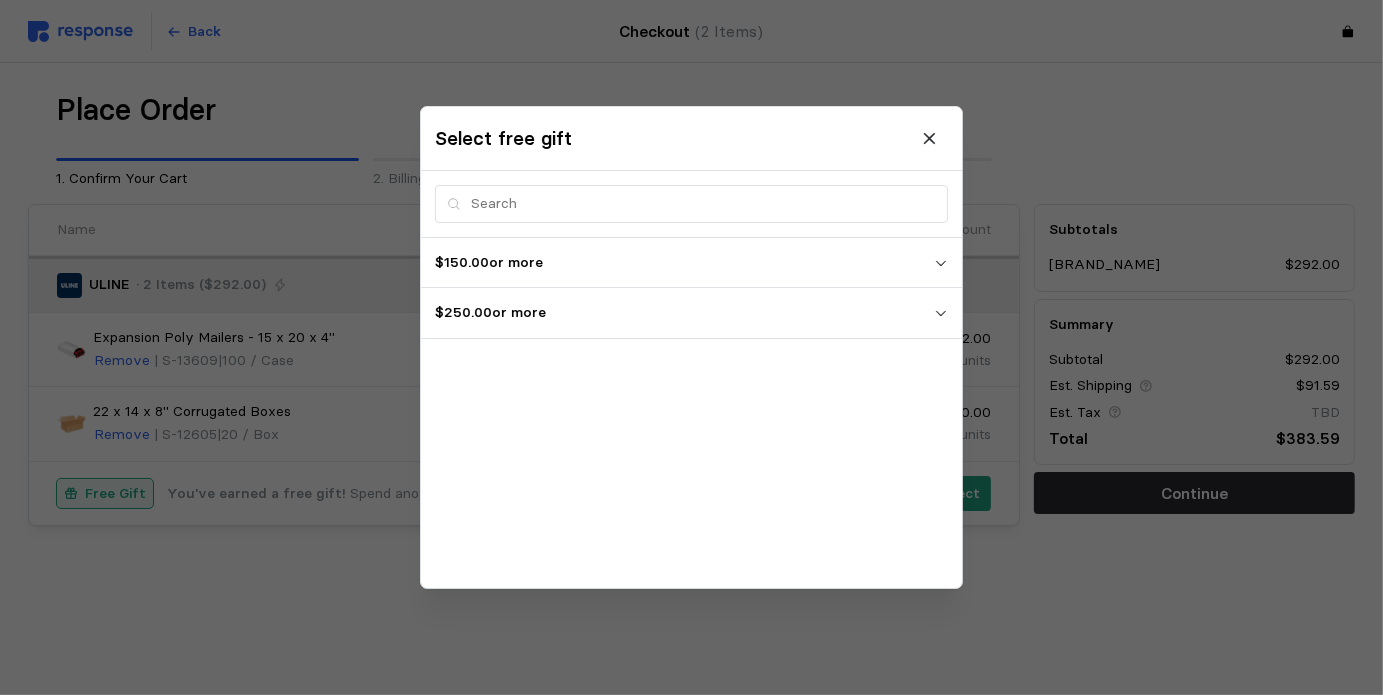 click on "$250.00  or more" at bounding box center [684, 314] 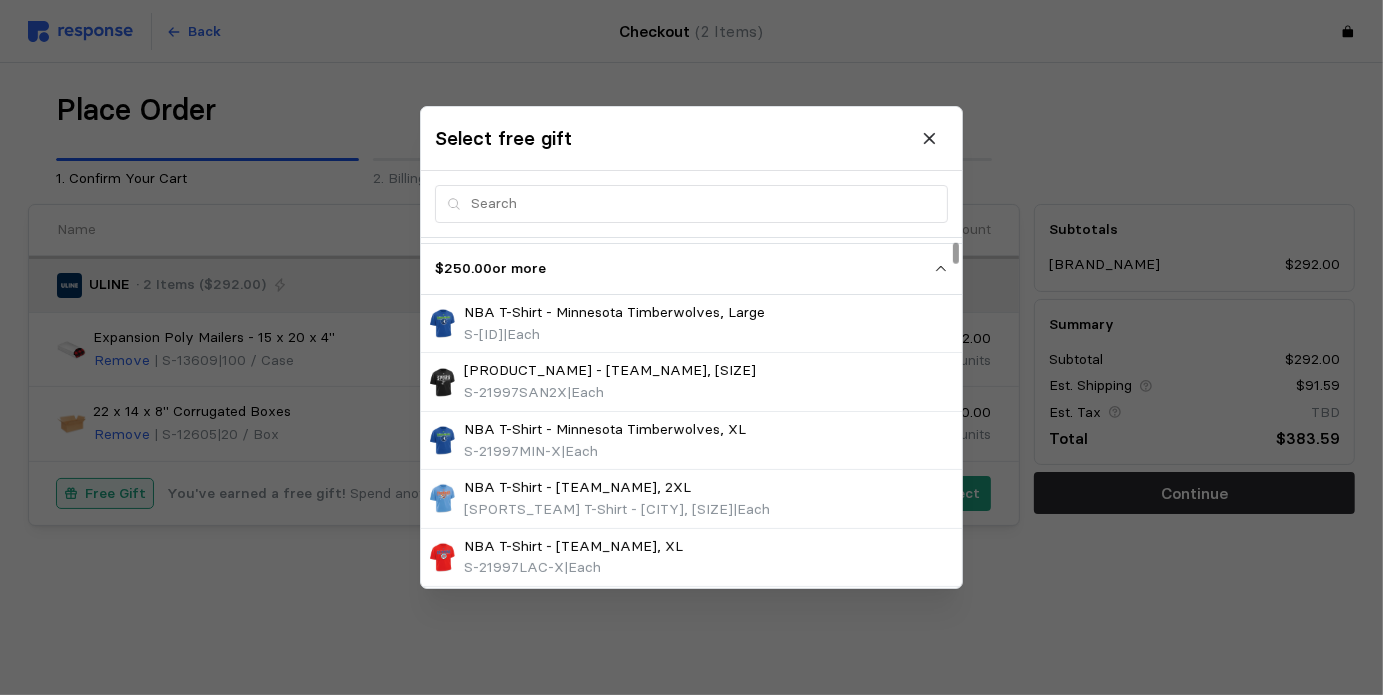 scroll, scrollTop: 0, scrollLeft: 0, axis: both 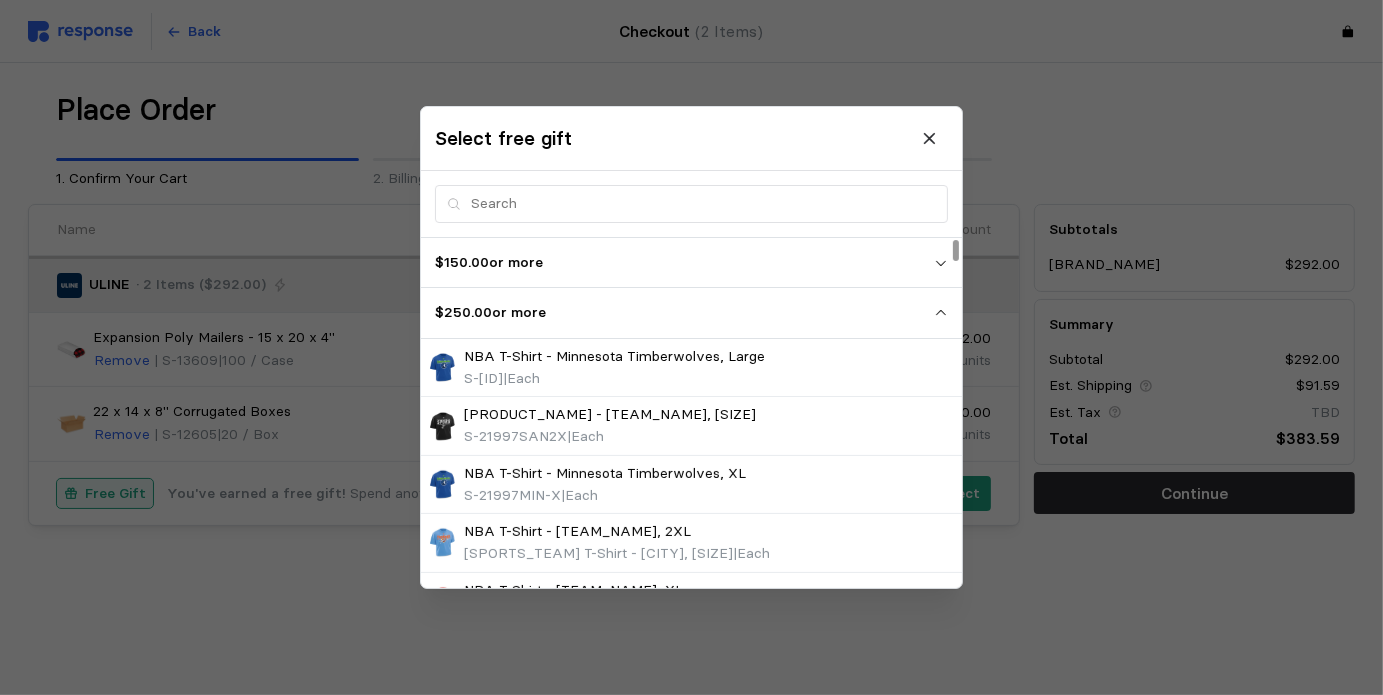 click on "$150.00  or more" at bounding box center (684, 263) 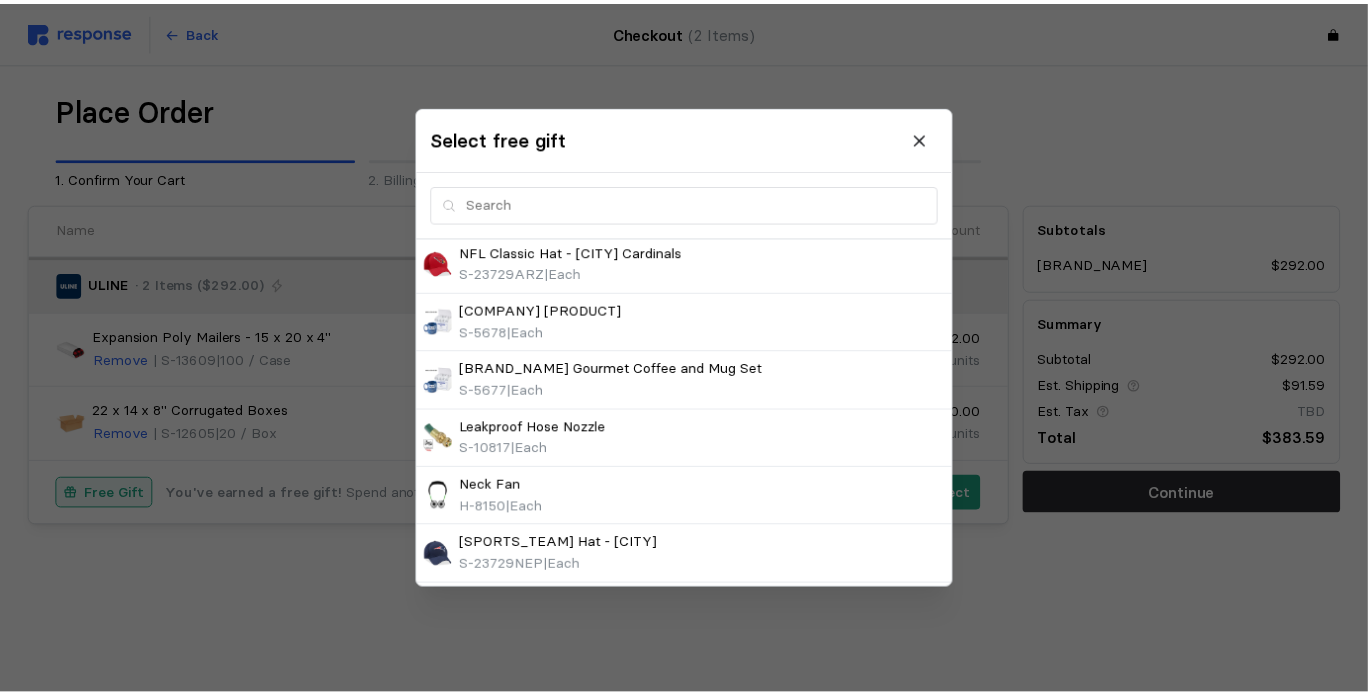 scroll, scrollTop: 3140, scrollLeft: 0, axis: vertical 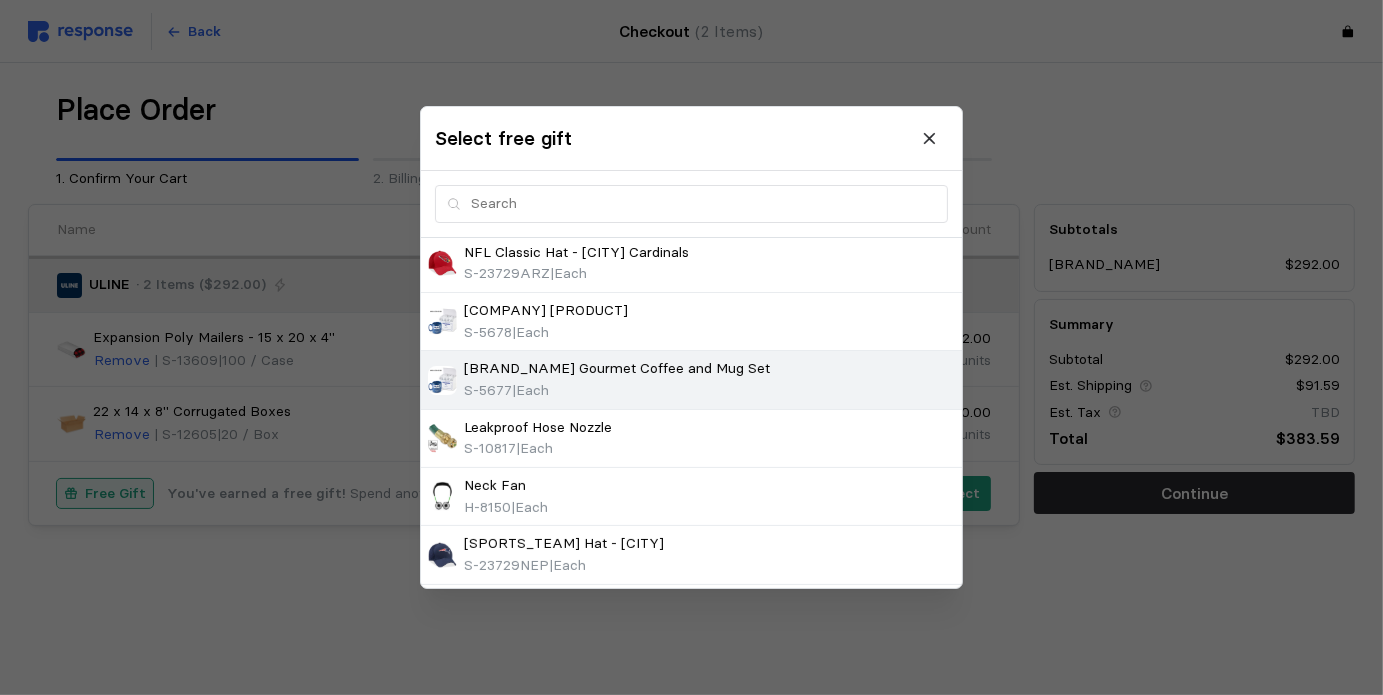 click on "Uline Gourmet Coffee and Mug Set   S-5677  |  Each" at bounding box center (691, 379) 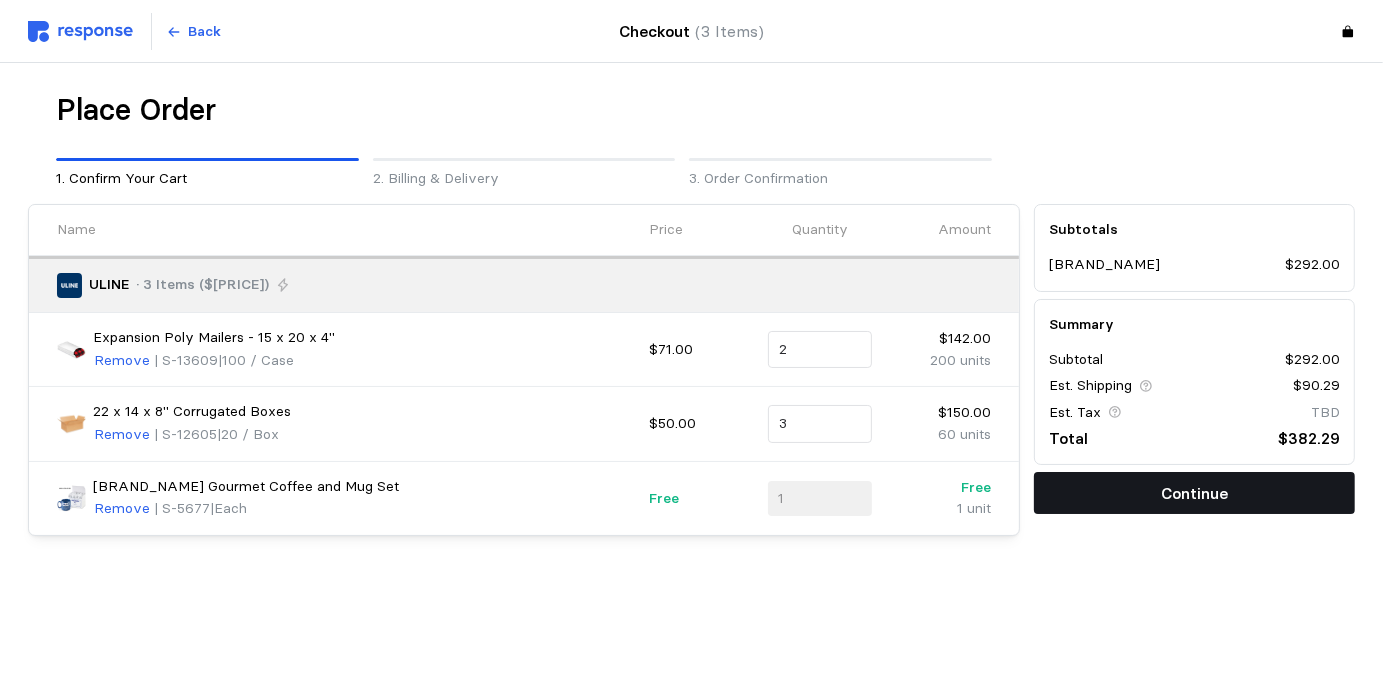 click on "Continue" at bounding box center [1194, 493] 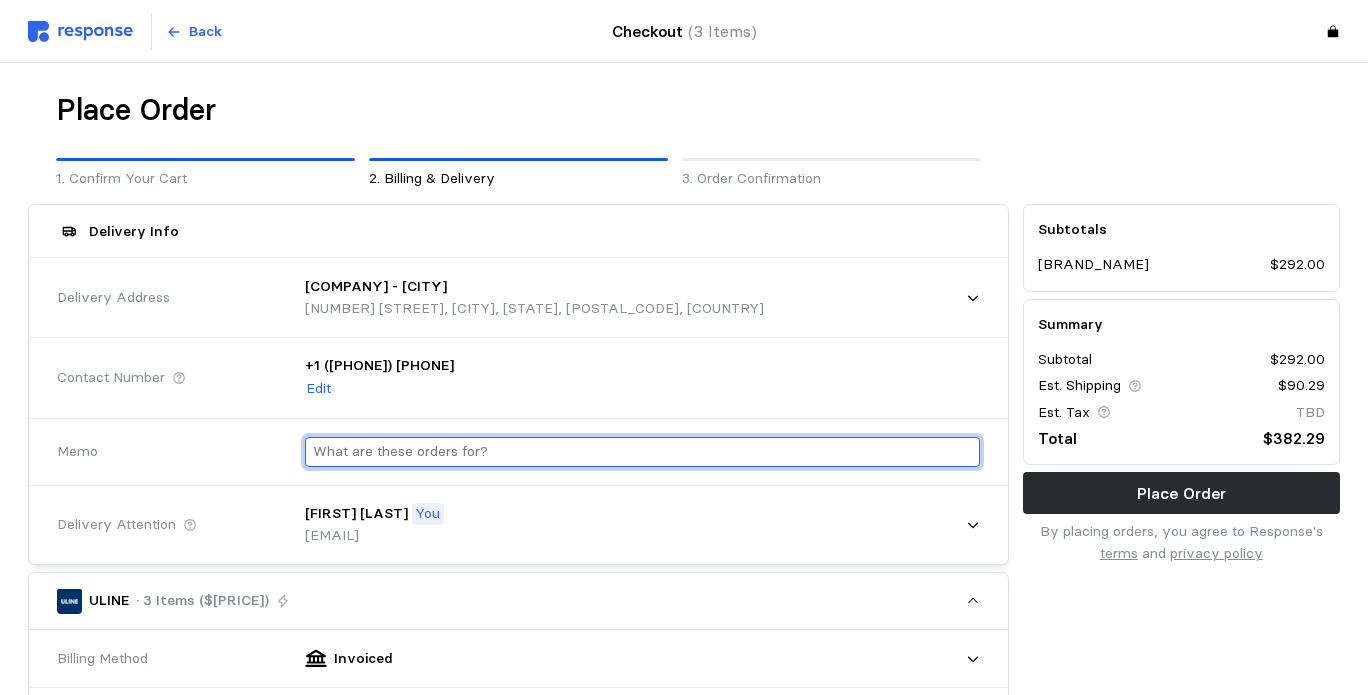 click at bounding box center [642, 452] 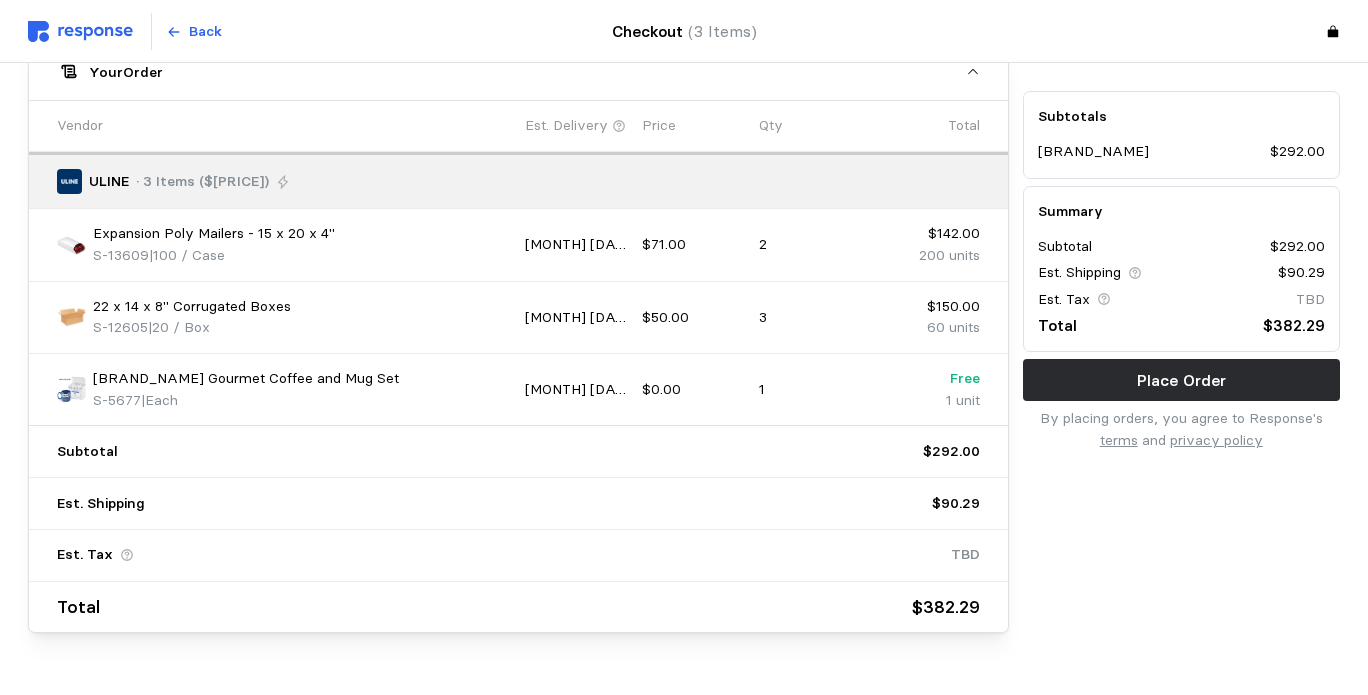 scroll, scrollTop: 857, scrollLeft: 0, axis: vertical 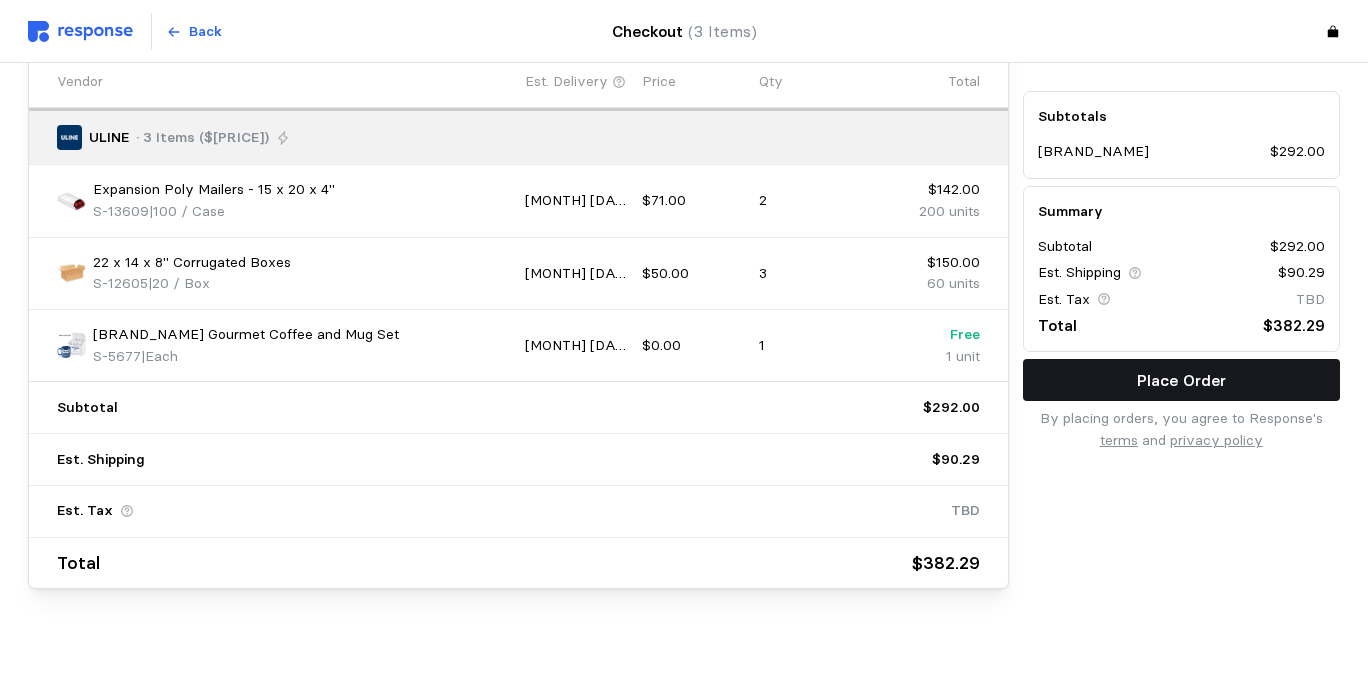 type on "SQP refresh" 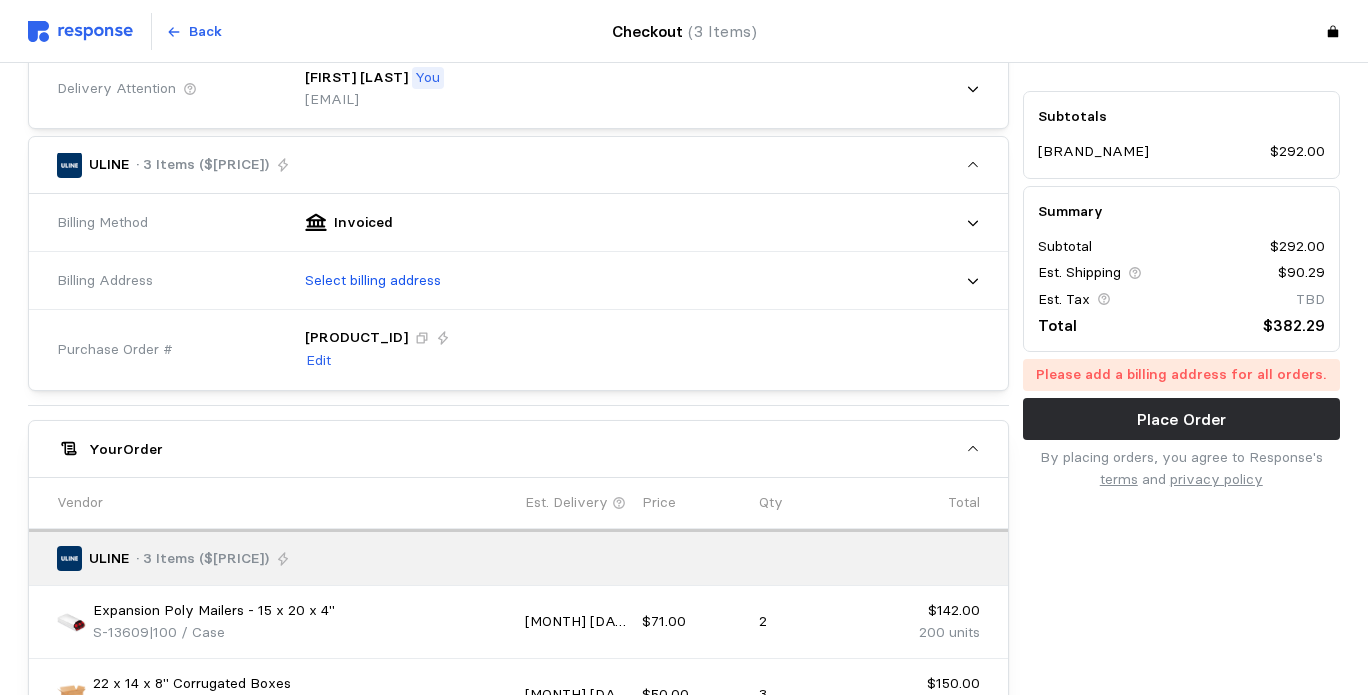 scroll, scrollTop: 399, scrollLeft: 0, axis: vertical 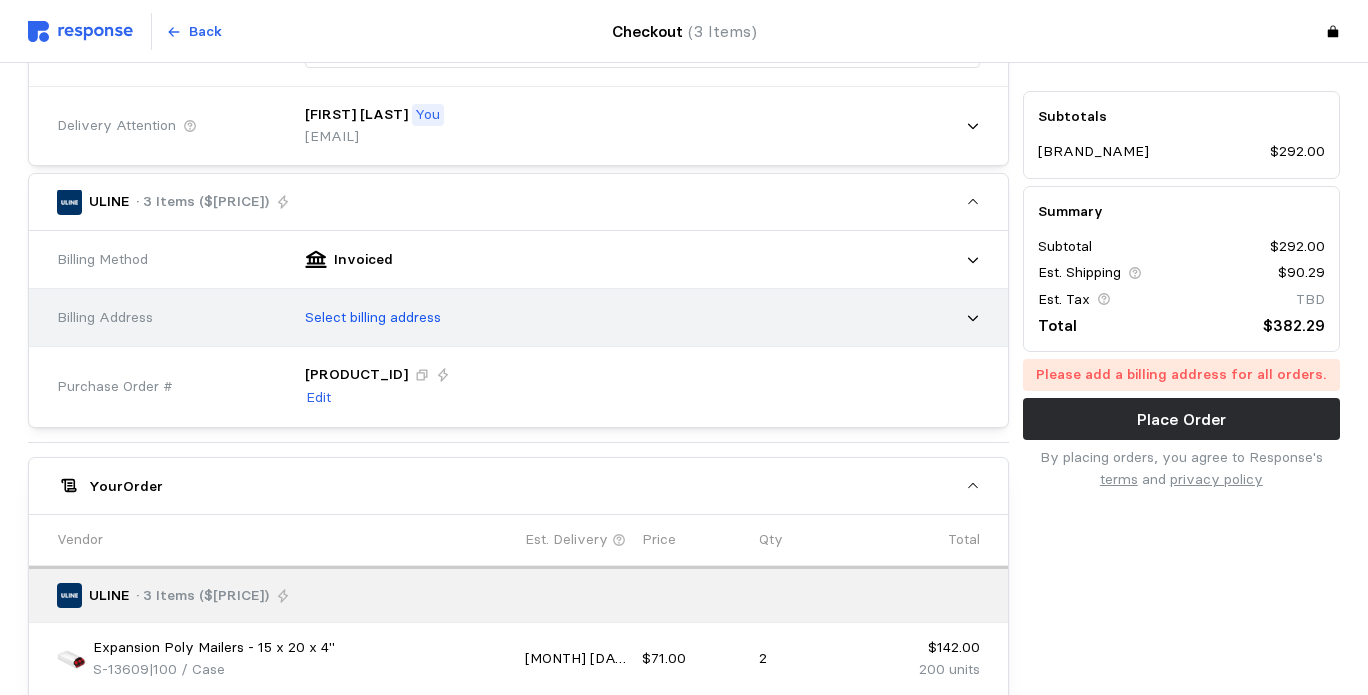 click on "Select billing address" at bounding box center (635, 318) 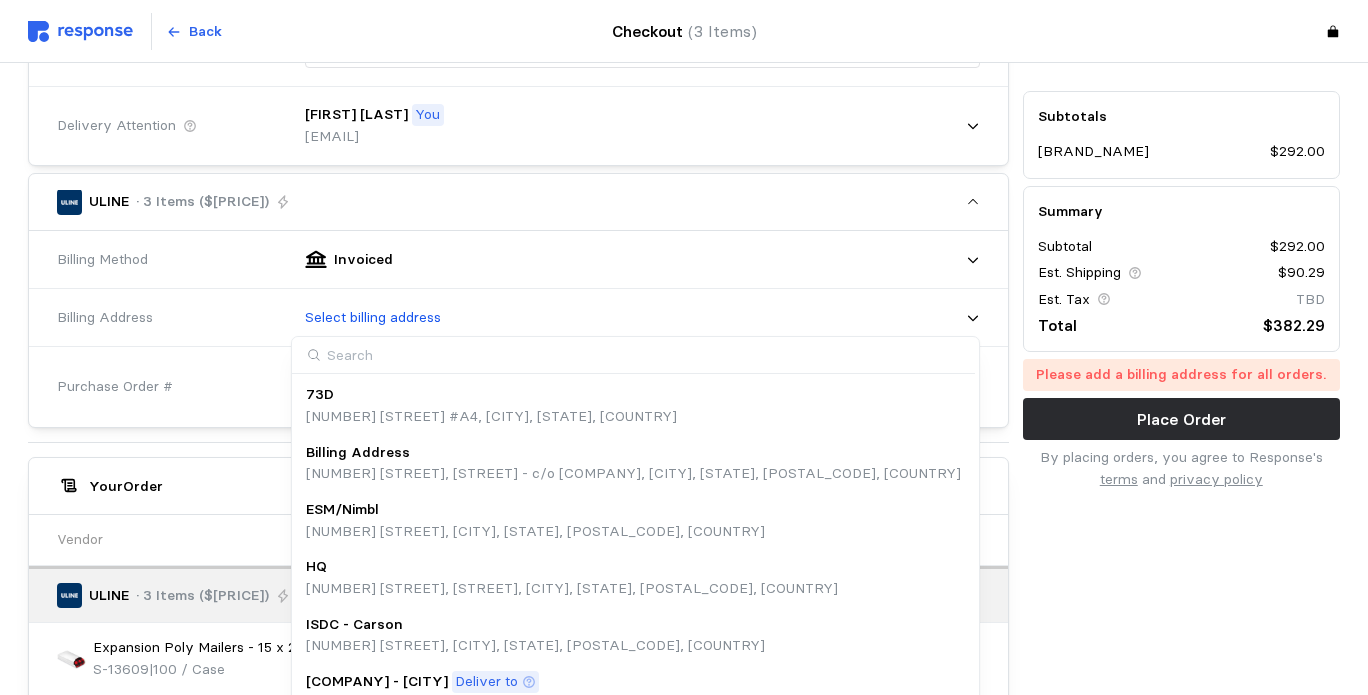 click on "[NUMBER] [STREET], [STREET] - c/o [COMPANY], [CITY], [STATE], [POSTAL_CODE], [COUNTRY]" at bounding box center [633, 474] 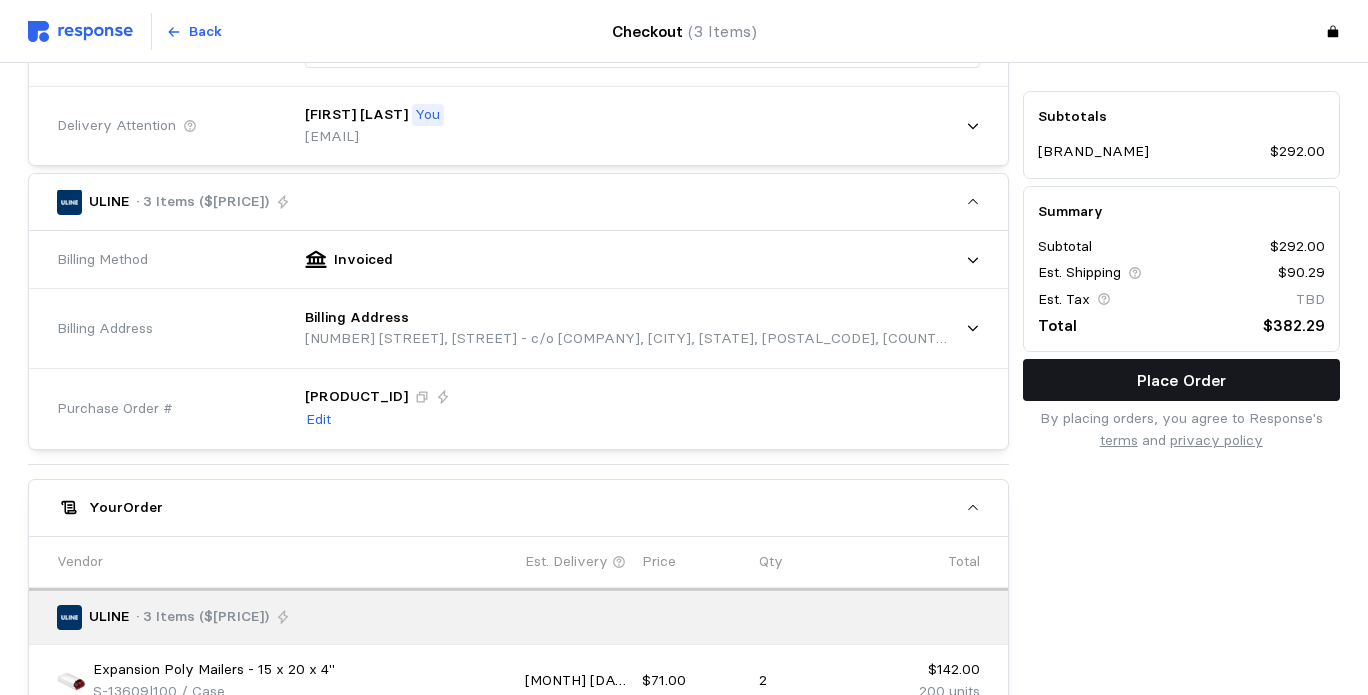 click on "Place Order" at bounding box center (1181, 380) 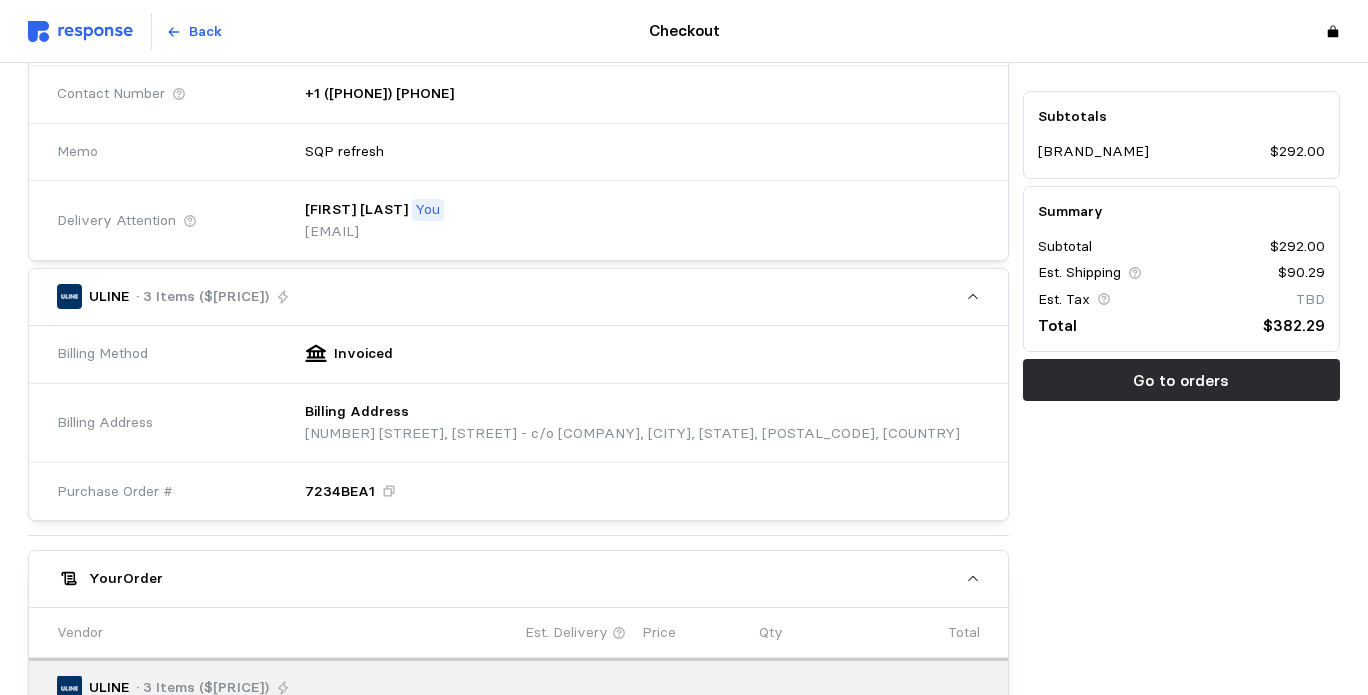 scroll, scrollTop: 420, scrollLeft: 0, axis: vertical 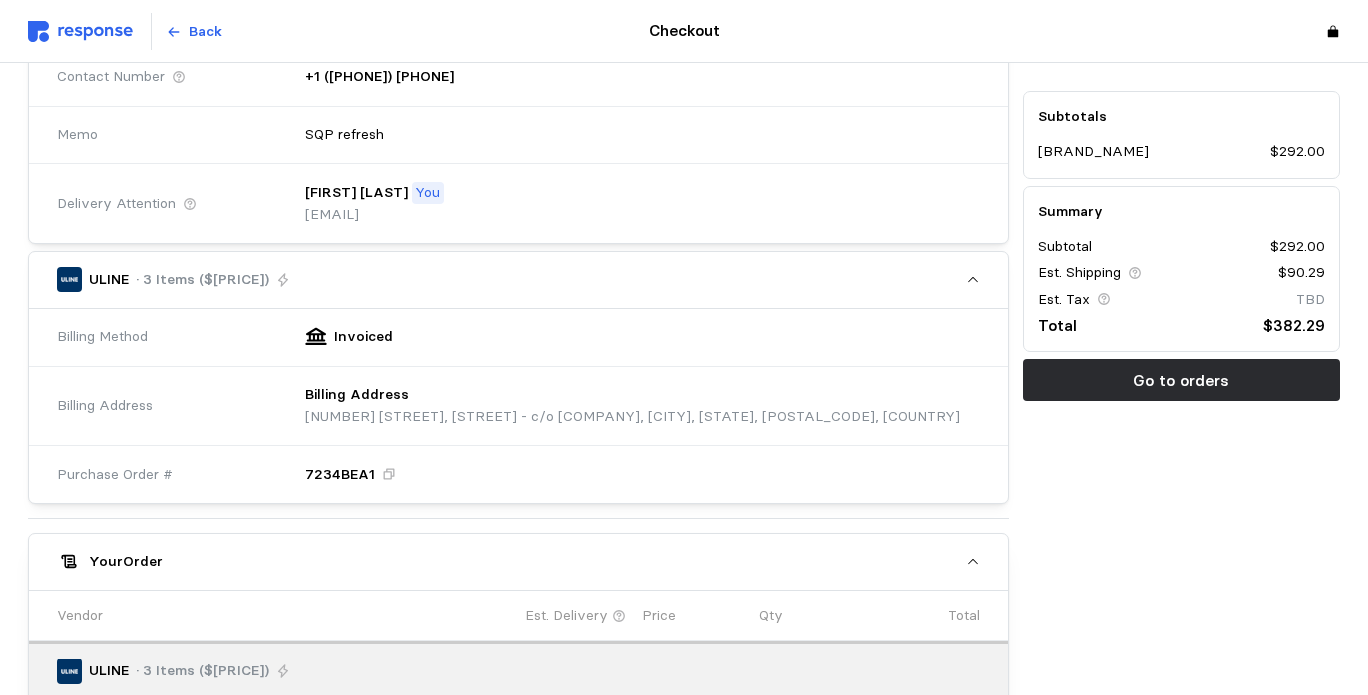 click 